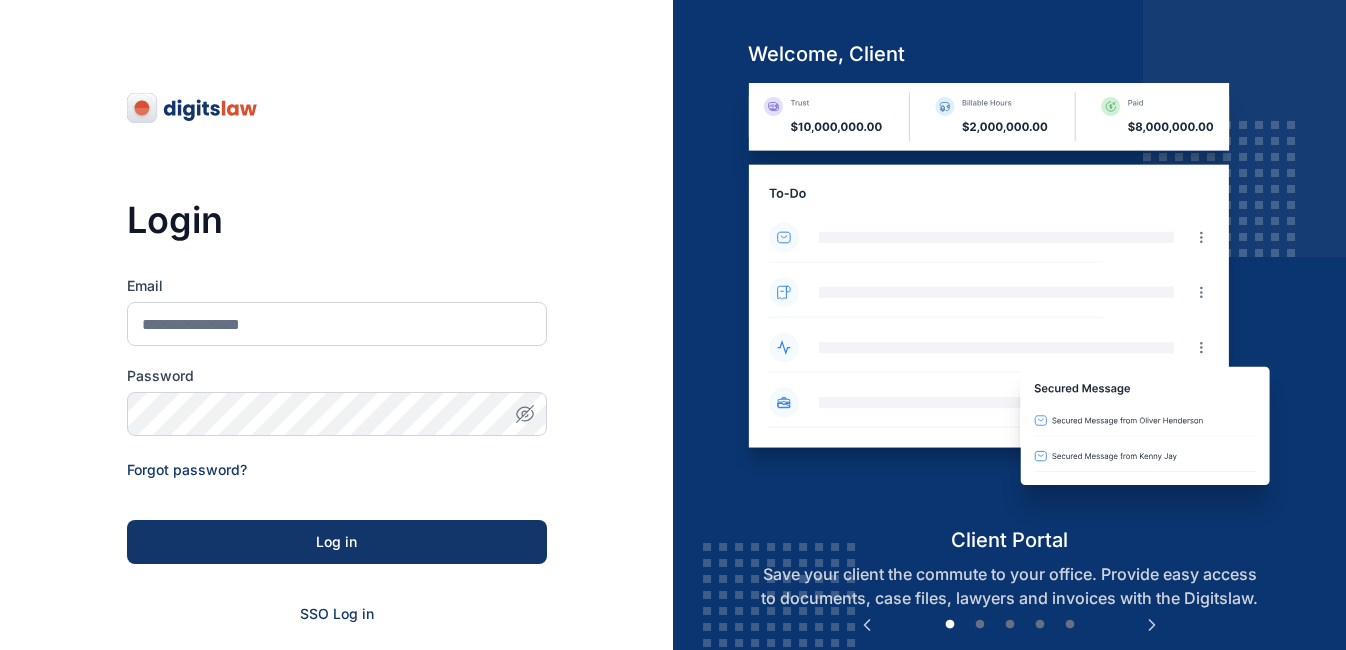 scroll, scrollTop: 0, scrollLeft: 0, axis: both 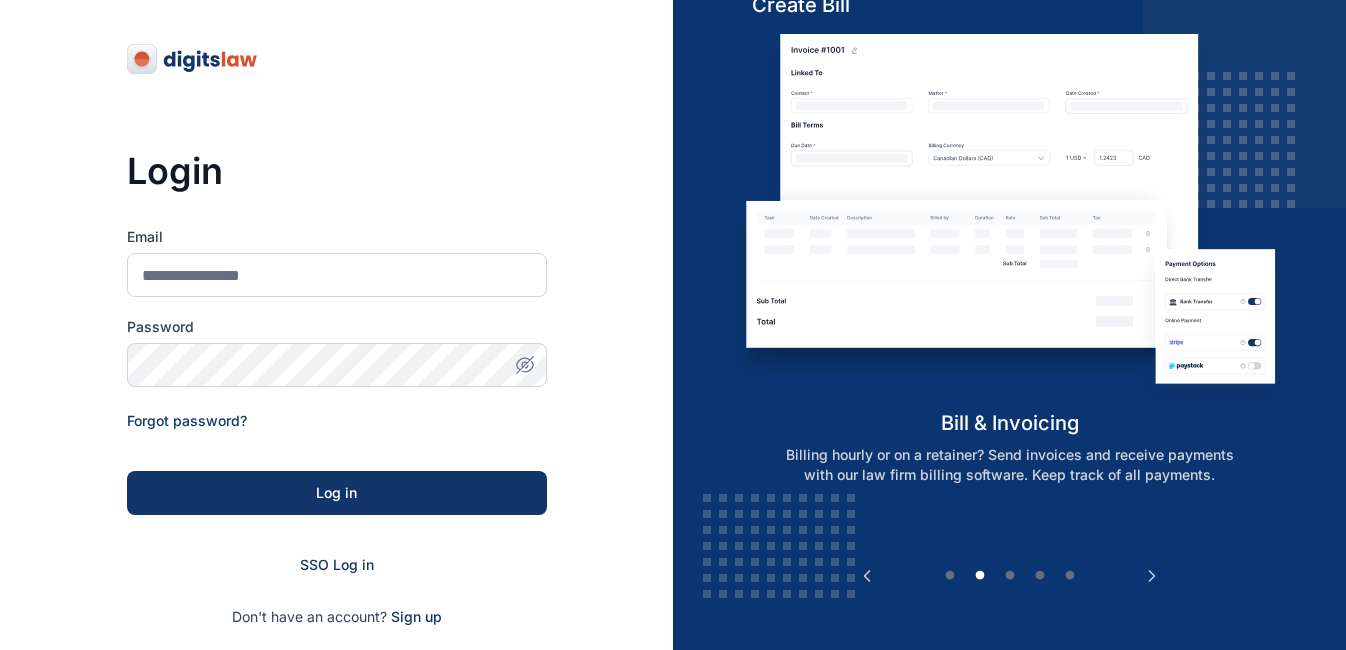 click on "Email   Password Forgot password? Log in SSO Log in Don't have an account?   Sign up" at bounding box center (337, 427) 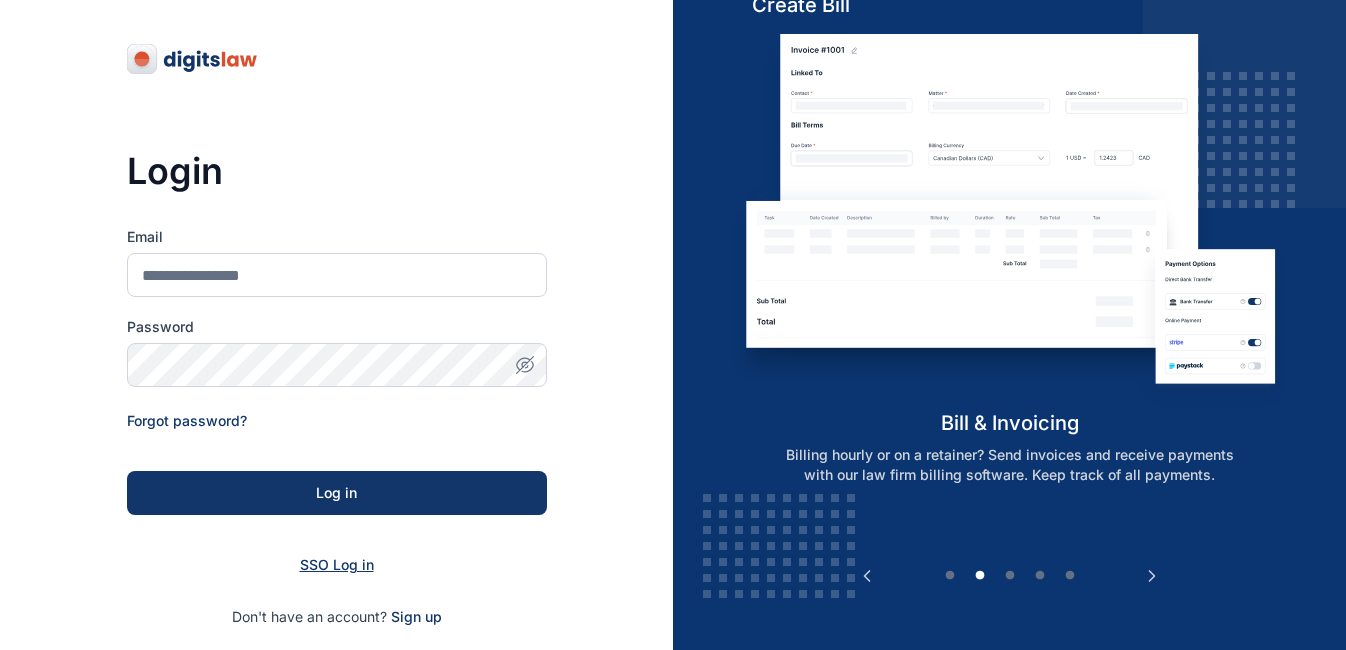click on "SSO Log in" at bounding box center (337, 564) 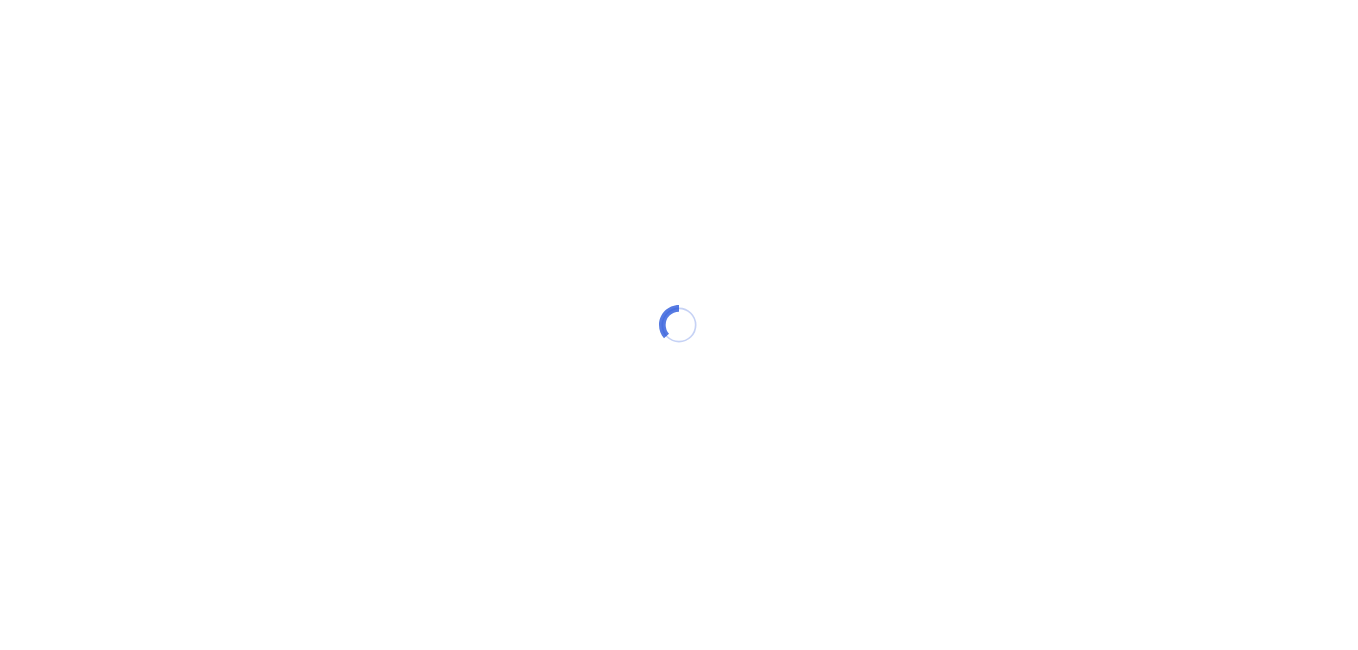 scroll, scrollTop: 0, scrollLeft: 0, axis: both 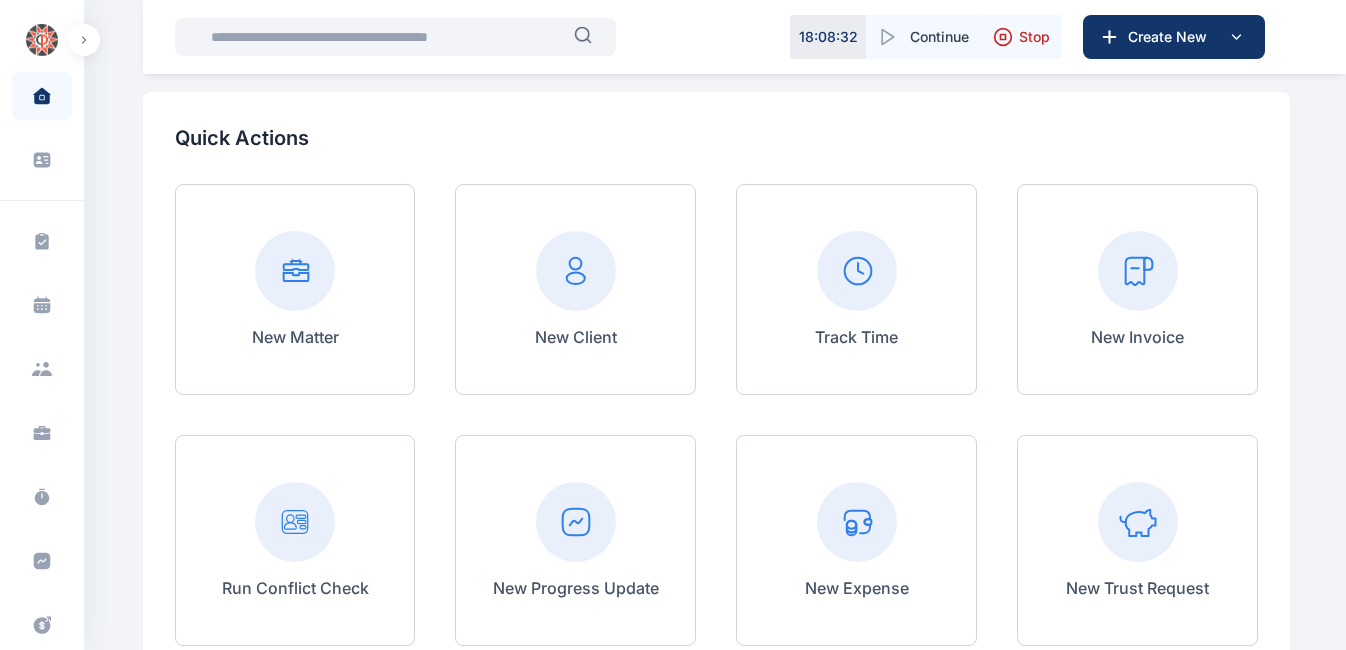 click 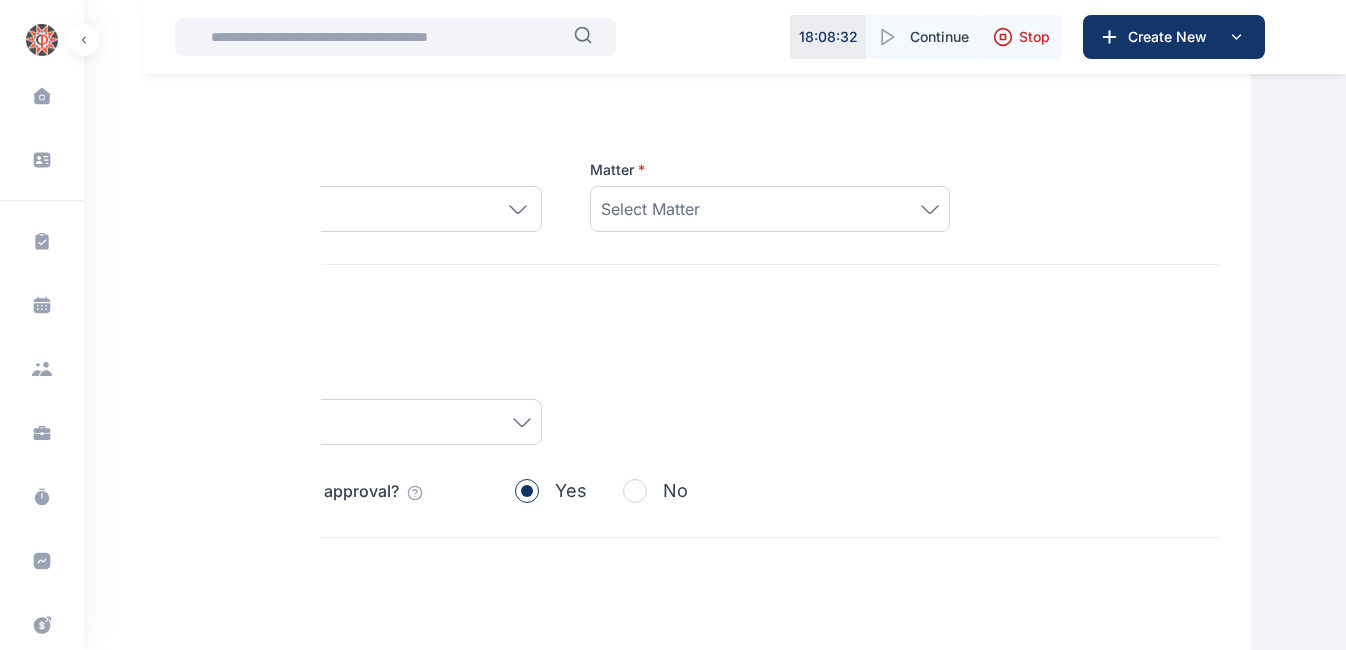 scroll, scrollTop: 0, scrollLeft: 0, axis: both 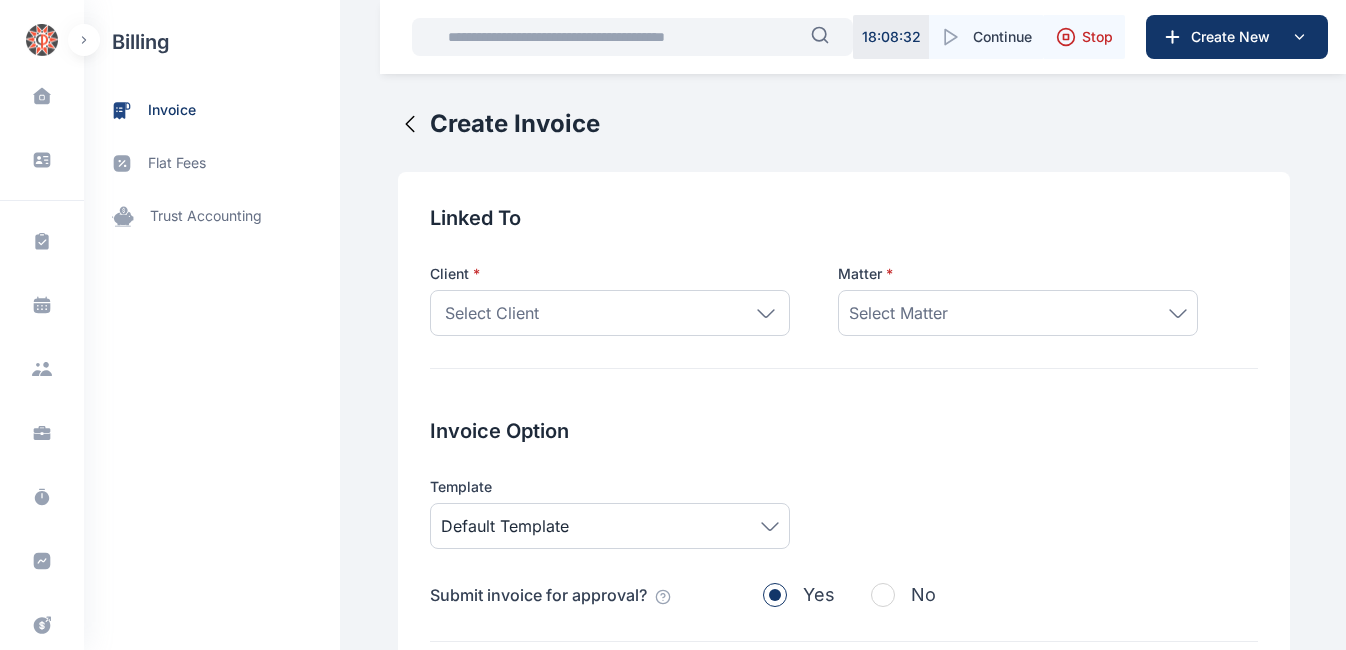 click 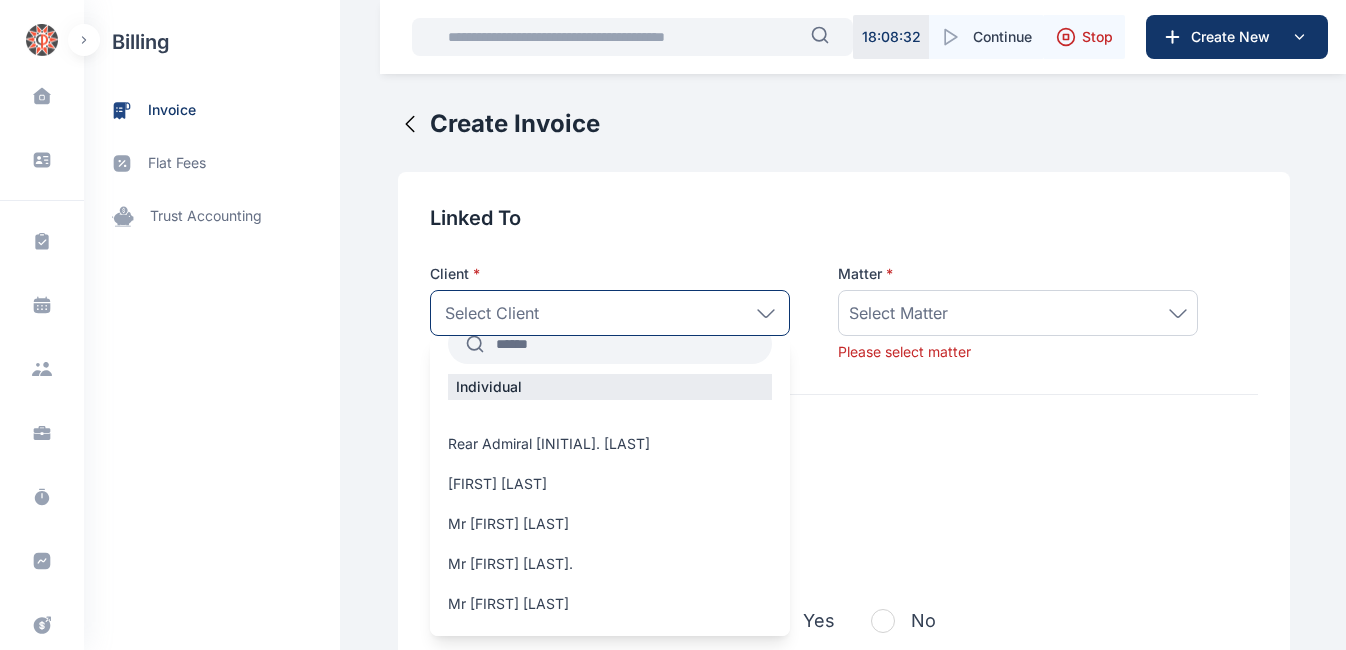 scroll, scrollTop: 42, scrollLeft: 0, axis: vertical 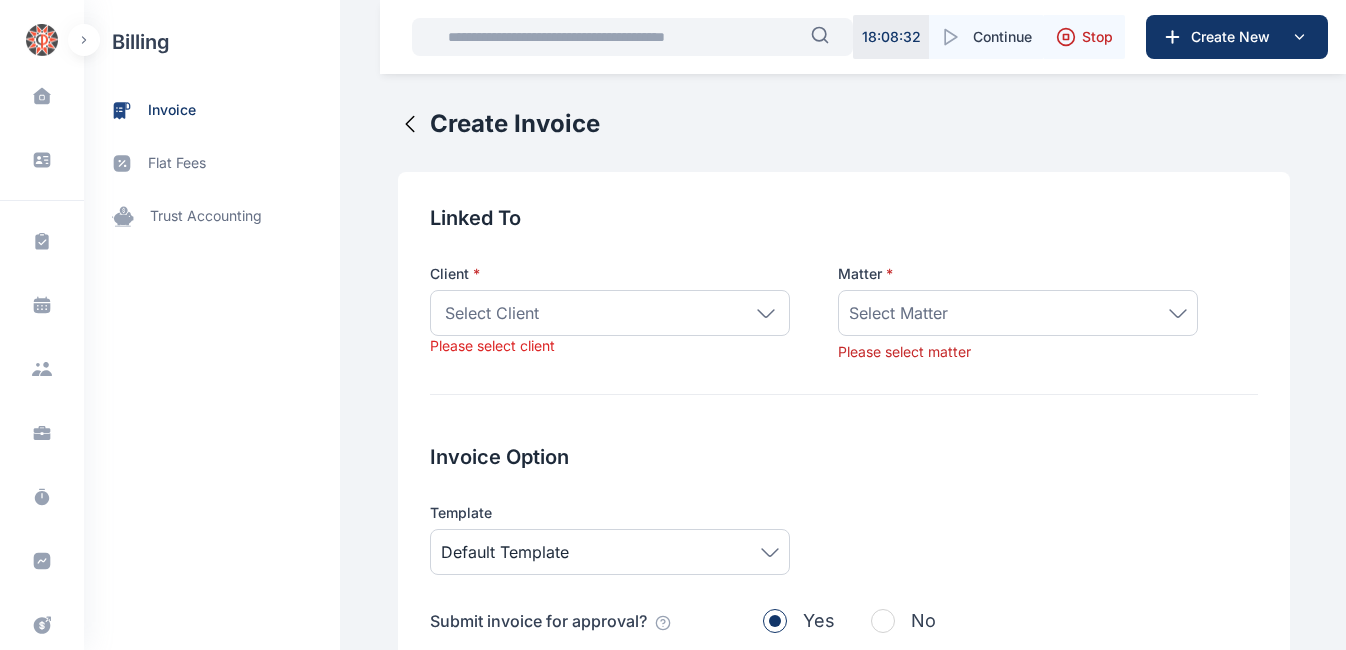 click on "Invoice Option" at bounding box center [844, 457] 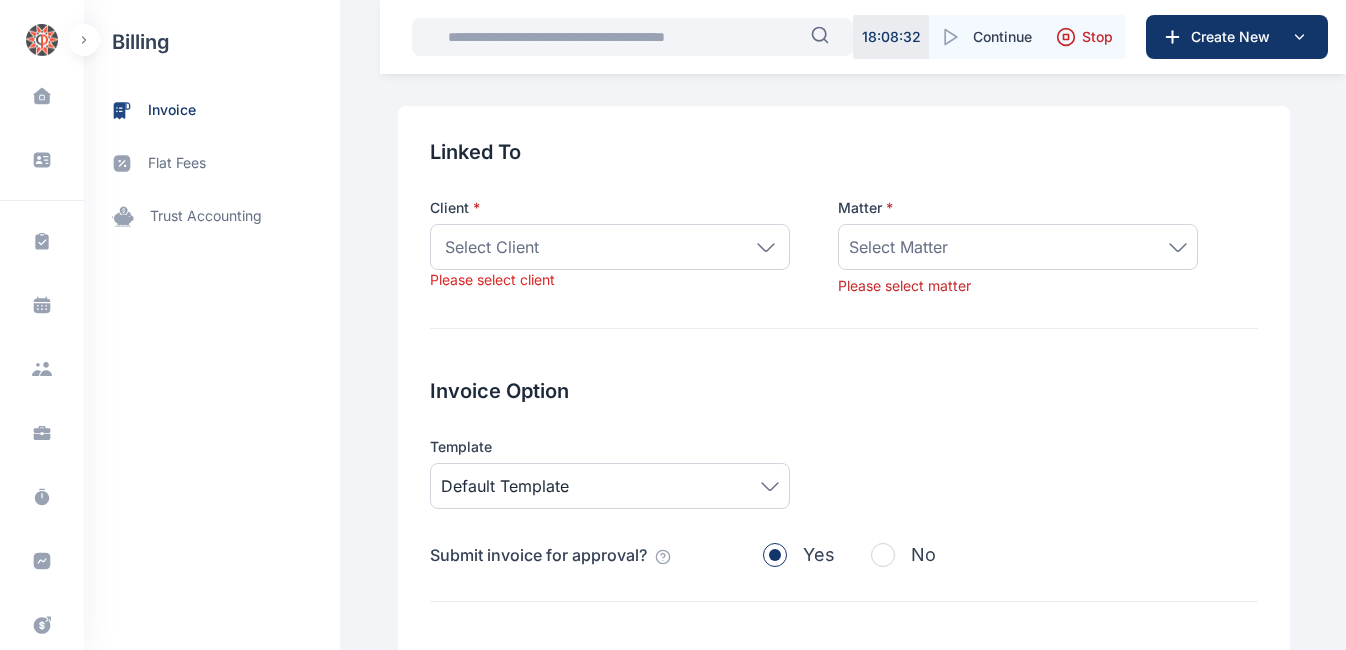 scroll, scrollTop: 73, scrollLeft: 0, axis: vertical 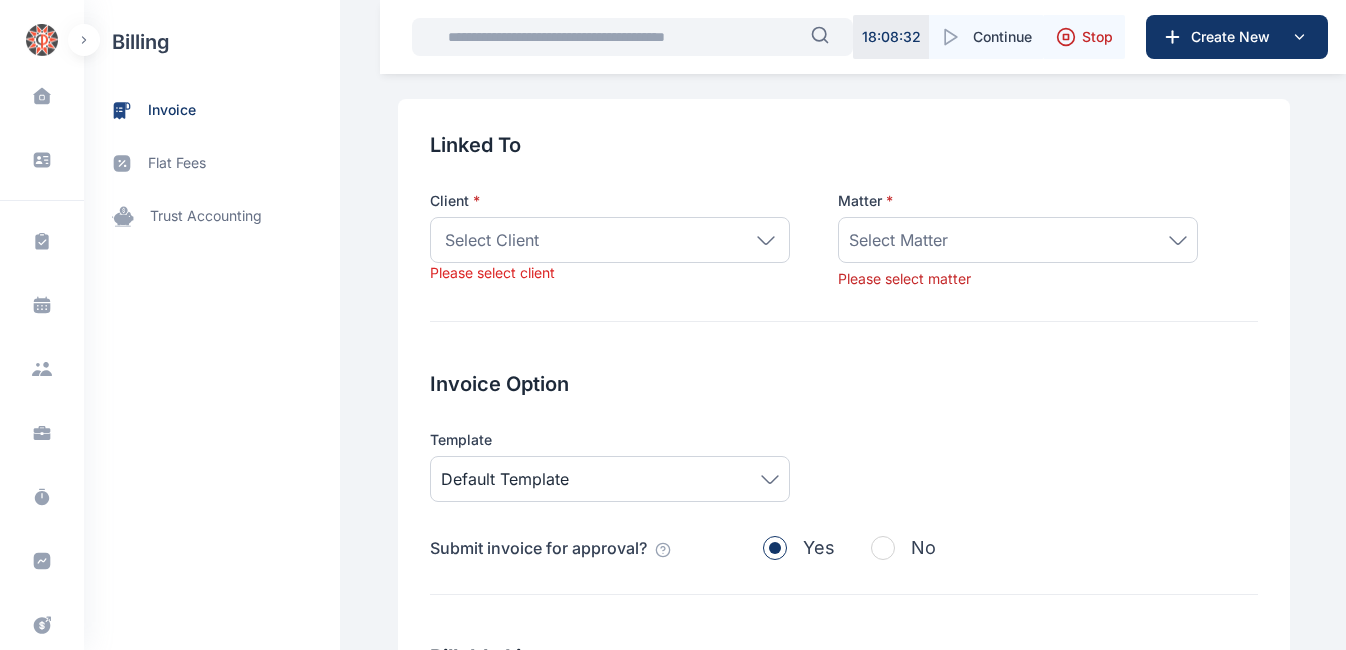 click 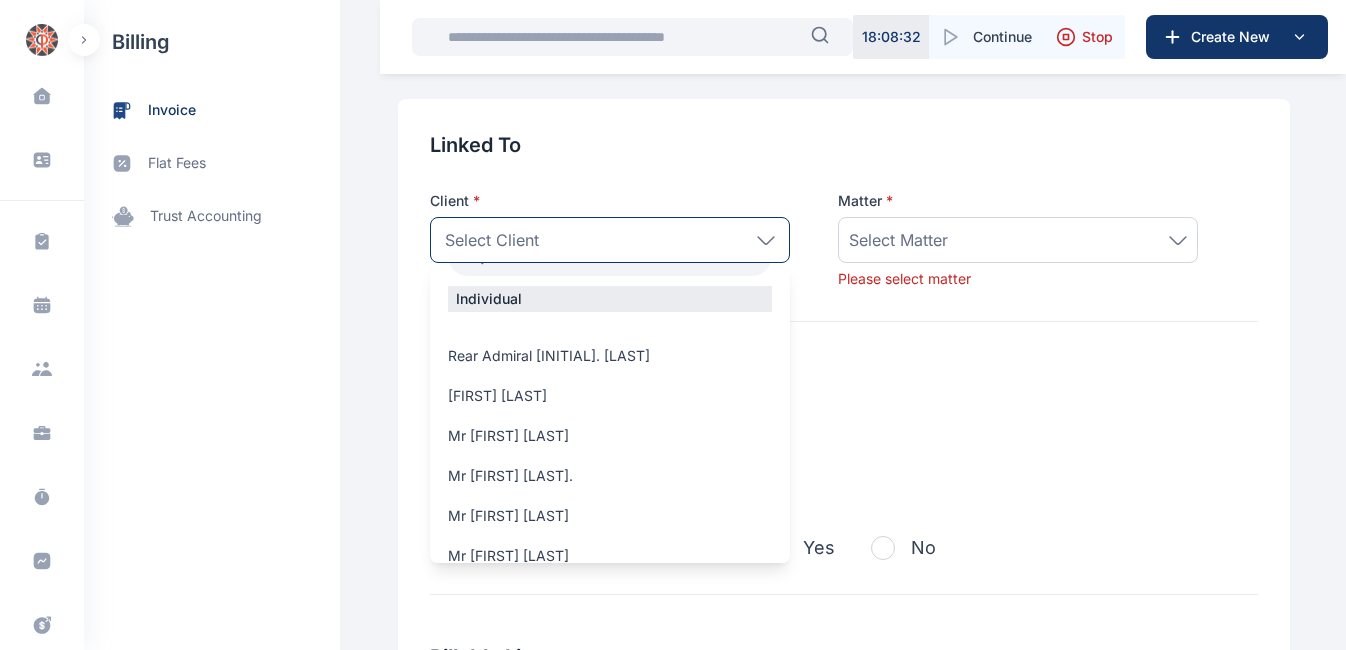 click 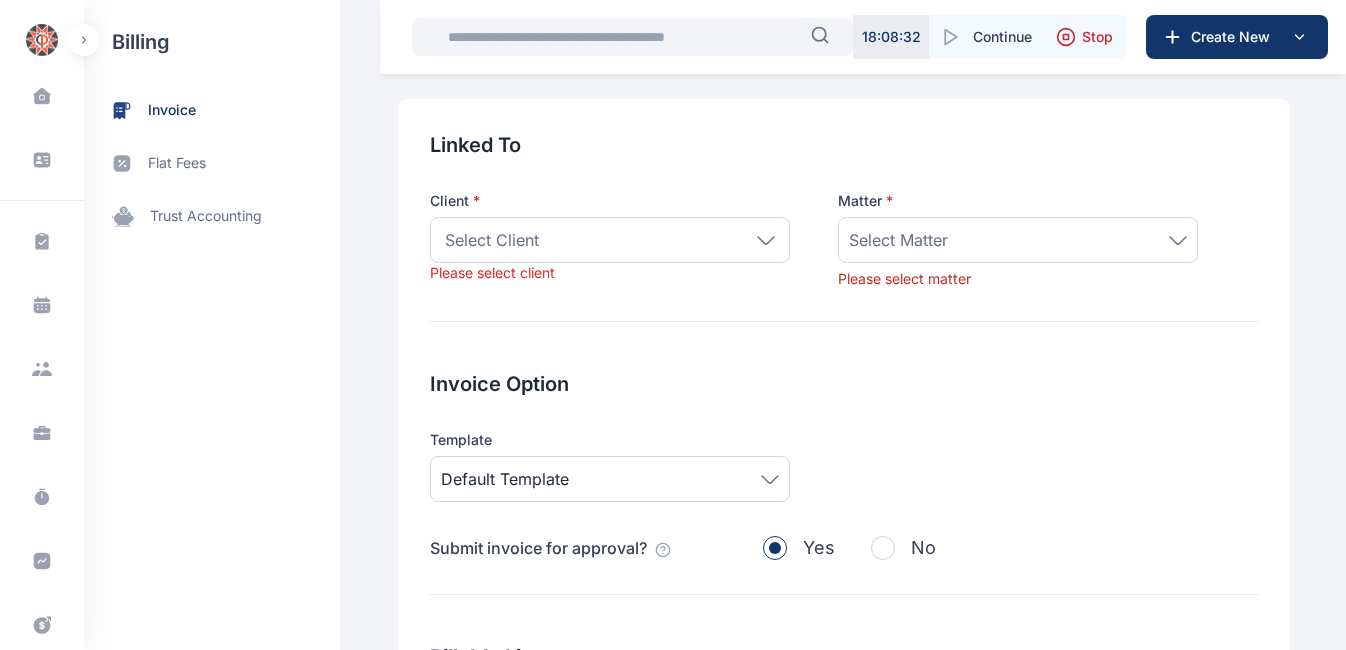 click on "Select Client" at bounding box center (610, 240) 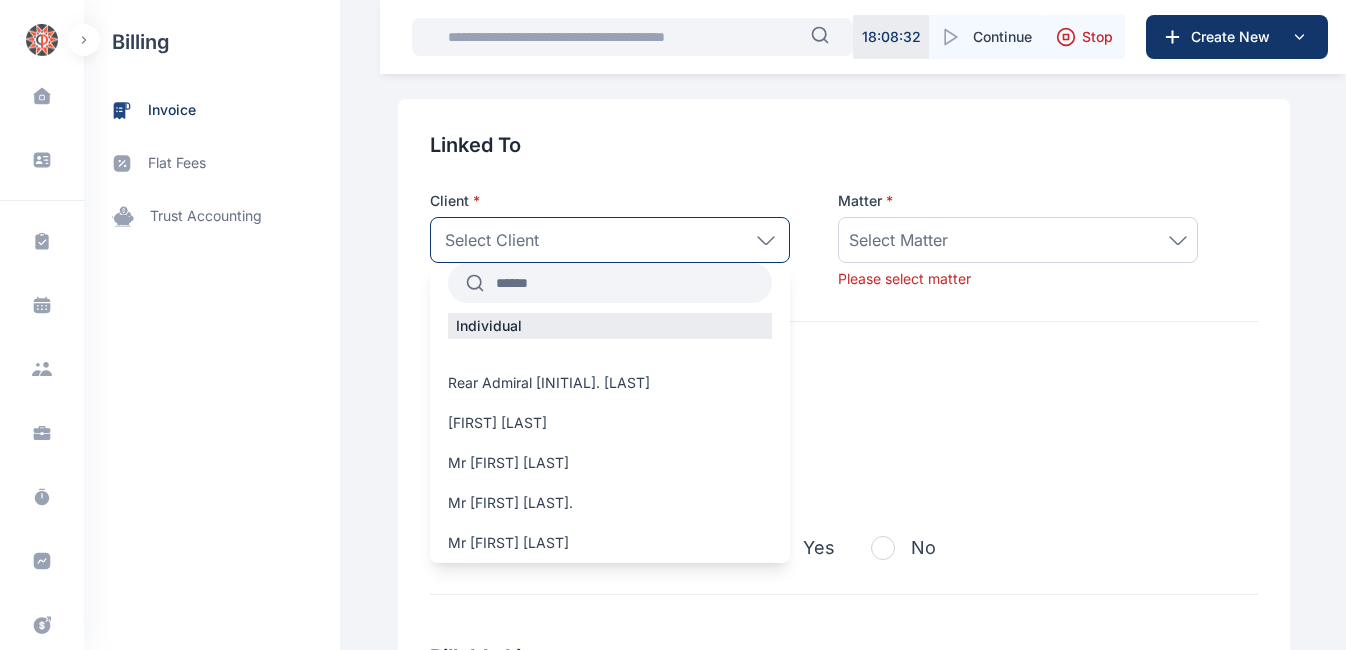 scroll, scrollTop: 0, scrollLeft: 0, axis: both 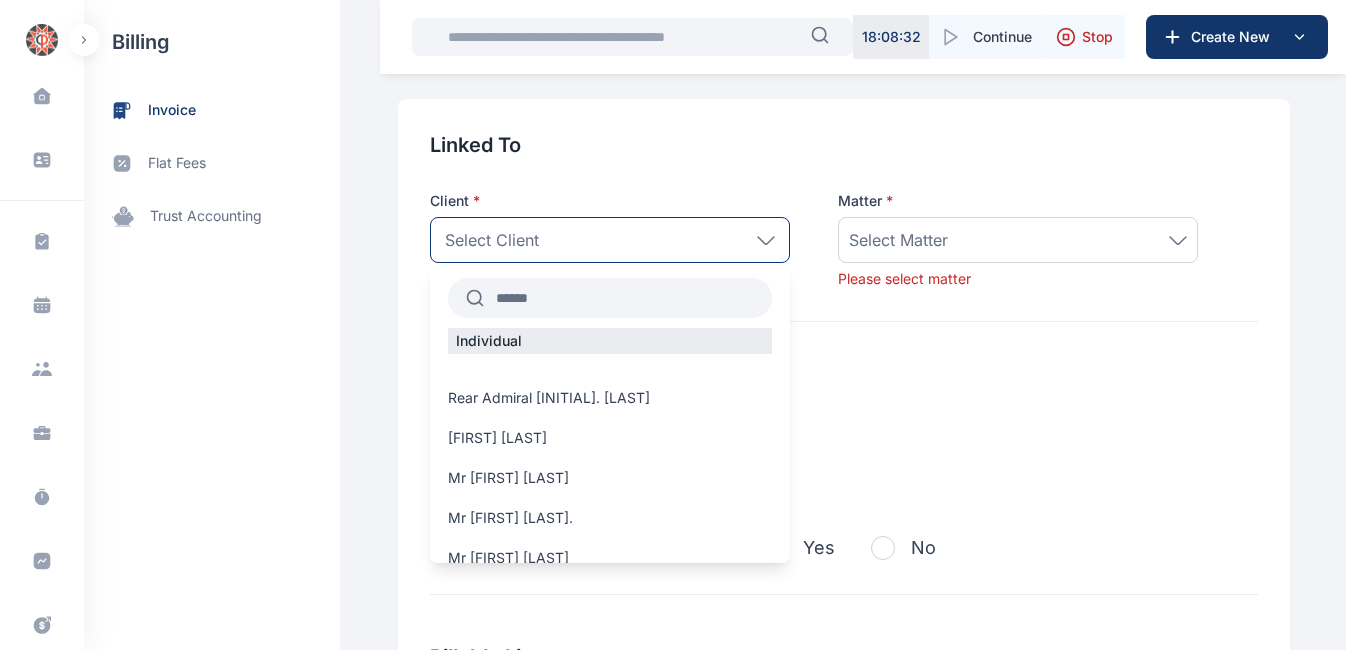 click at bounding box center [628, 298] 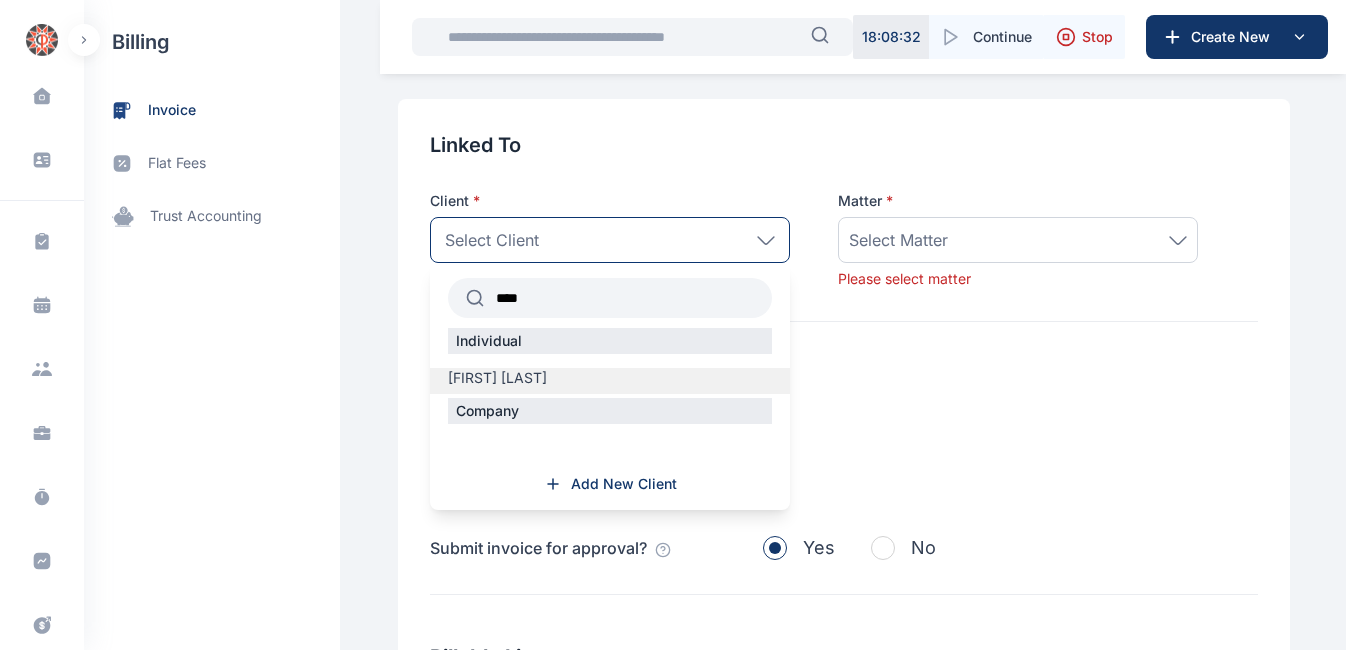 type on "****" 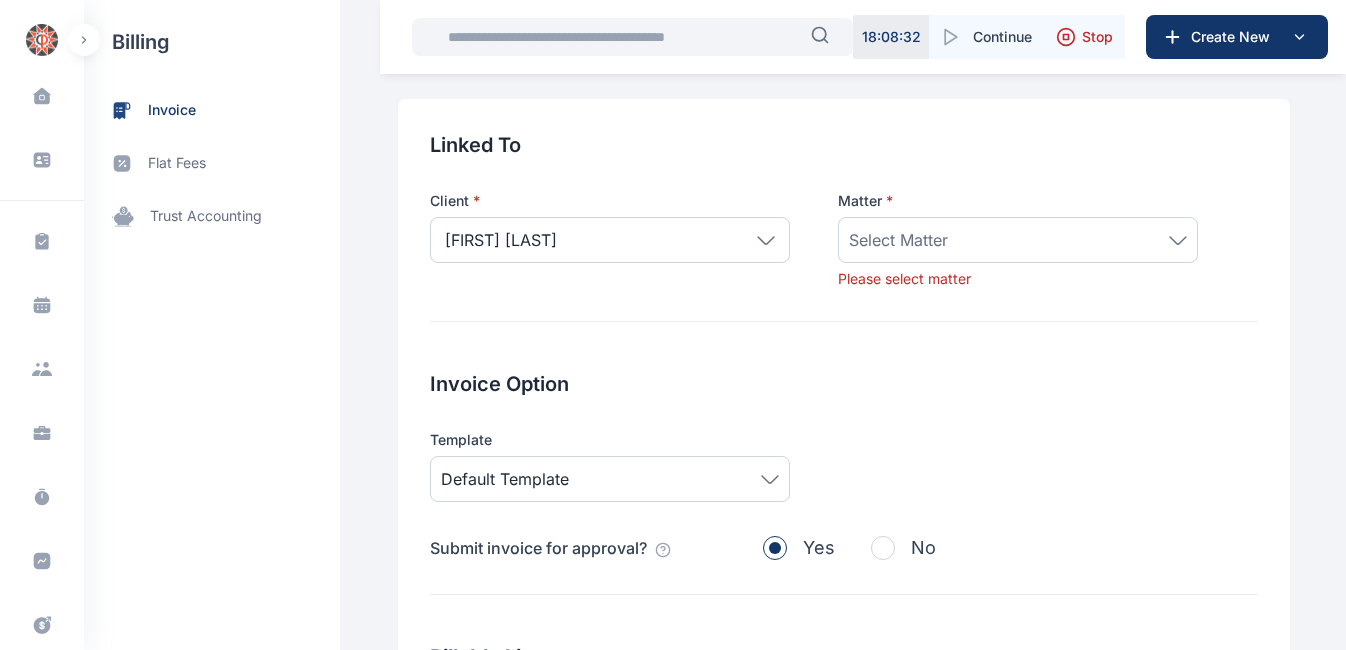 click on "Select Matter" at bounding box center [1018, 240] 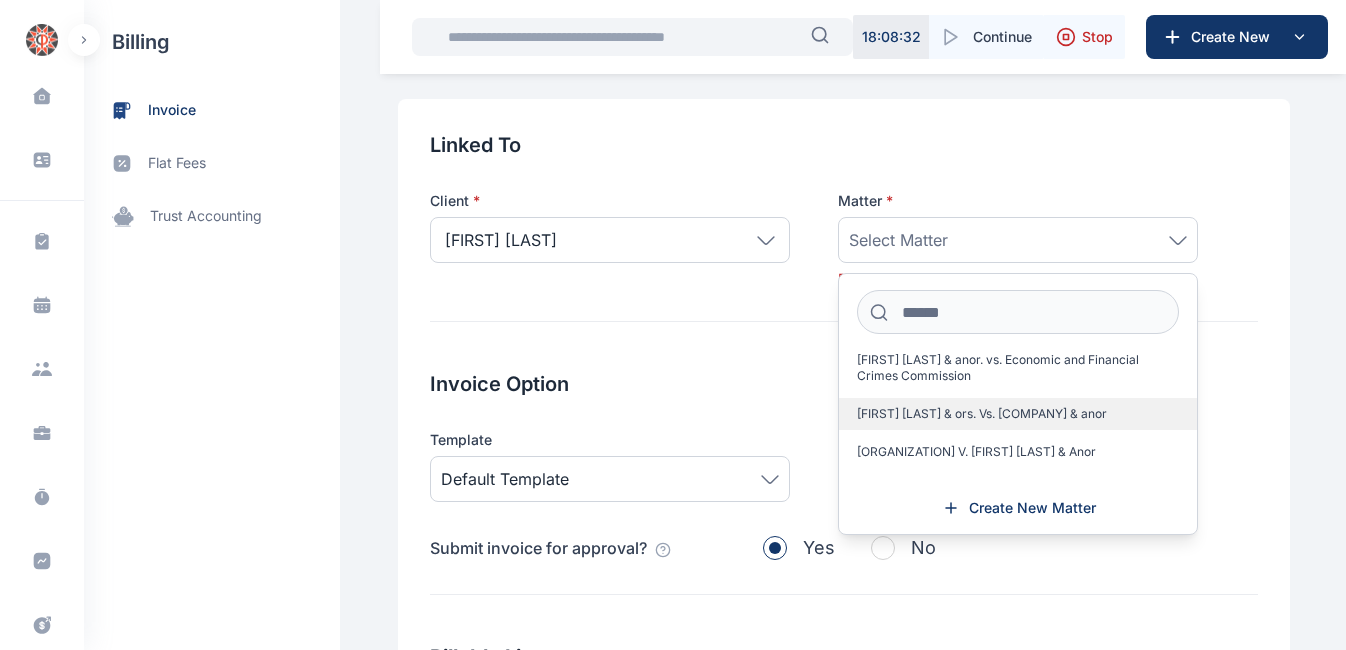 scroll, scrollTop: 26, scrollLeft: 0, axis: vertical 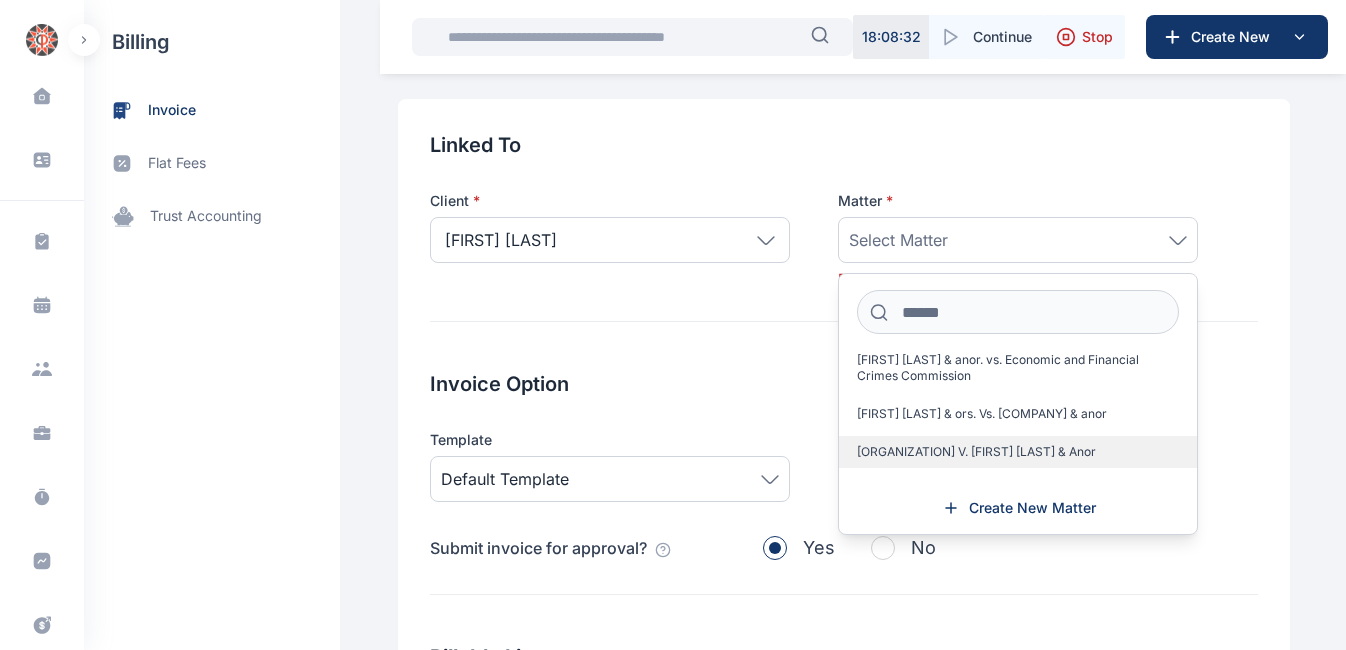 click on "FRN V. Adepoju Emmanuel Abiodun & Anor" at bounding box center [976, 452] 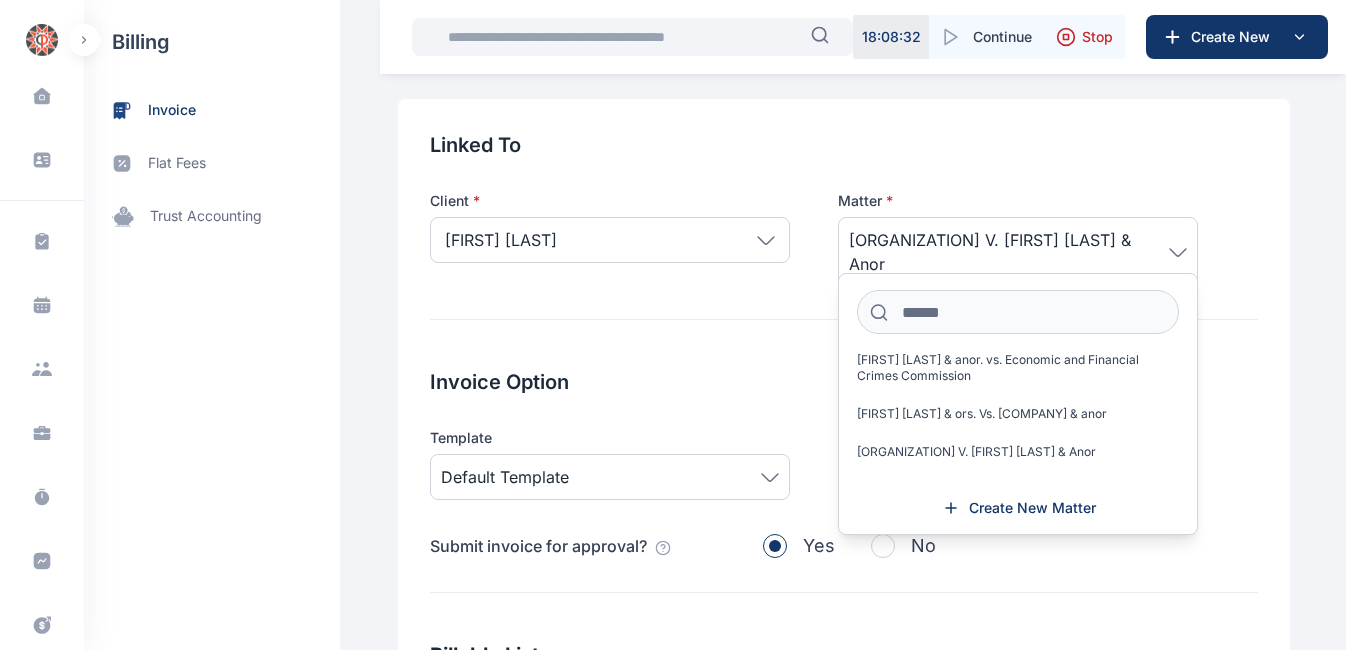 click on "Client   *   Abiodun Adepoju **** Individual Abiodun Adepoju Company Add New Client Matter   * FRN V. Adepoju Emmanuel Abiodun & Anor Abiodun Adepoju & anor. vs. Economic and Financial Crimes Commission Abiodun Adepoju & ors. Vs. Abbey Mortgage Bank & anor FRN V. Adepoju Emmanuel Abiodun & Anor Create New Matter" at bounding box center (844, 223) 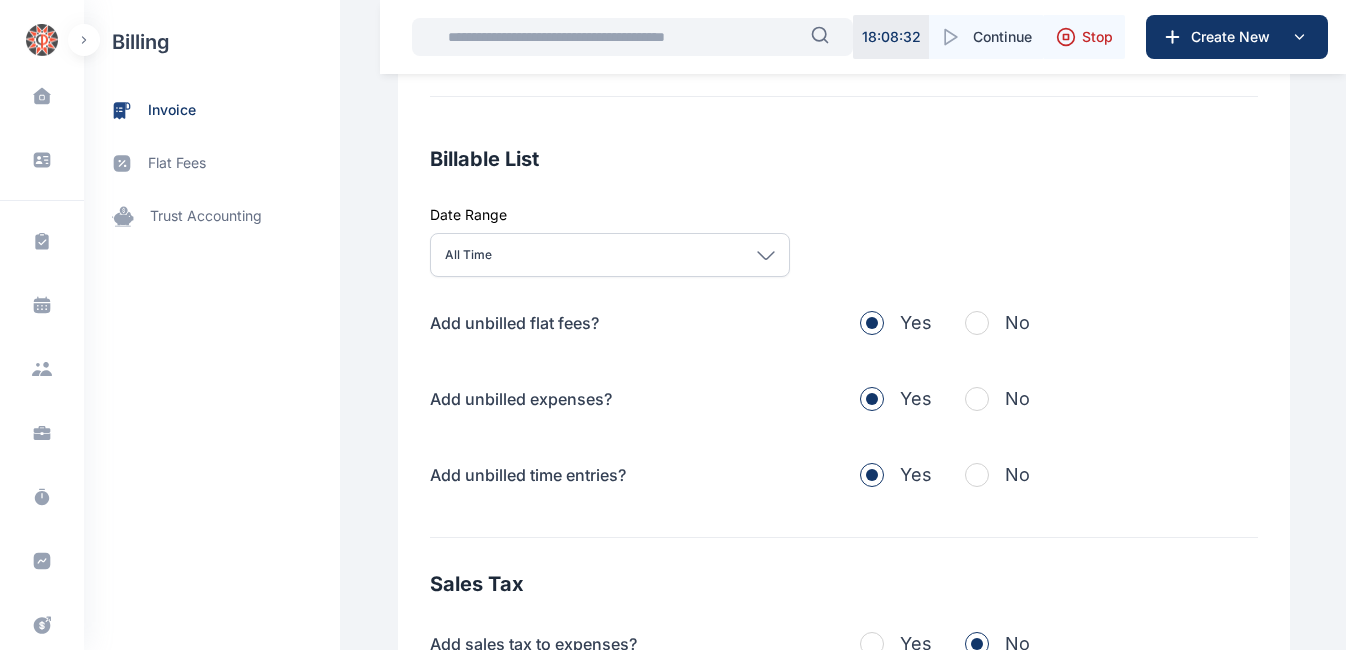 scroll, scrollTop: 591, scrollLeft: 0, axis: vertical 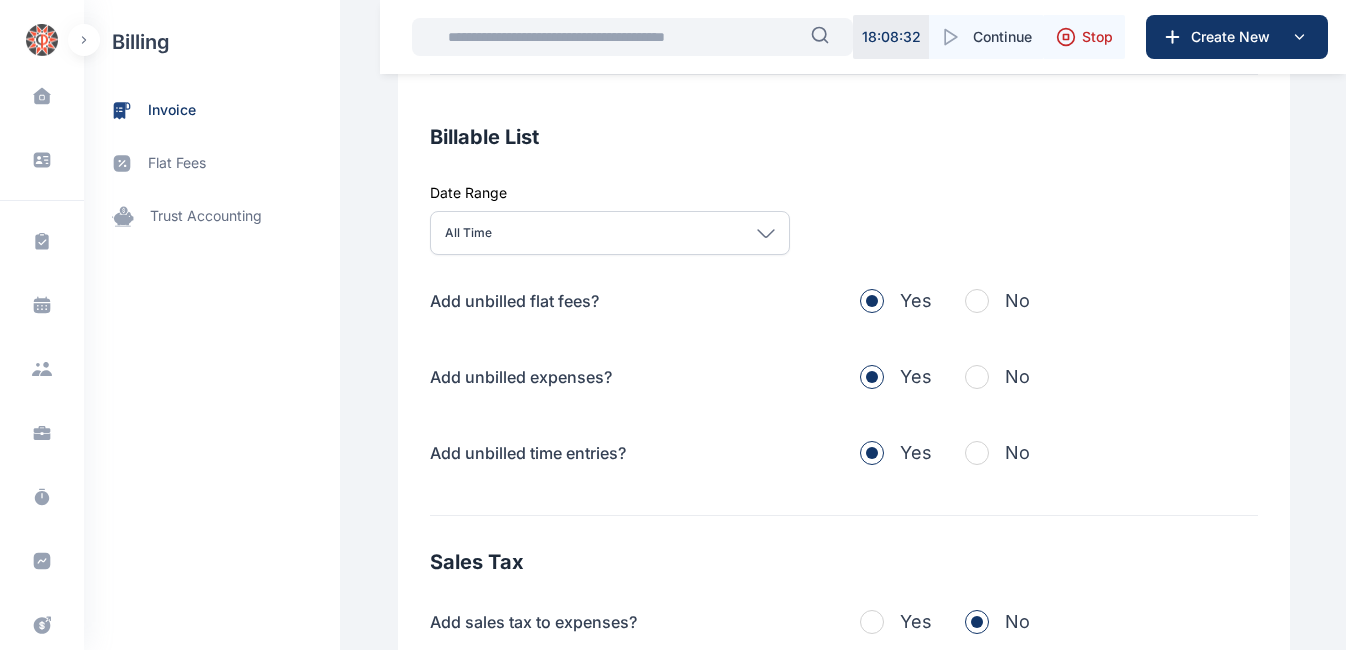click at bounding box center (977, 377) 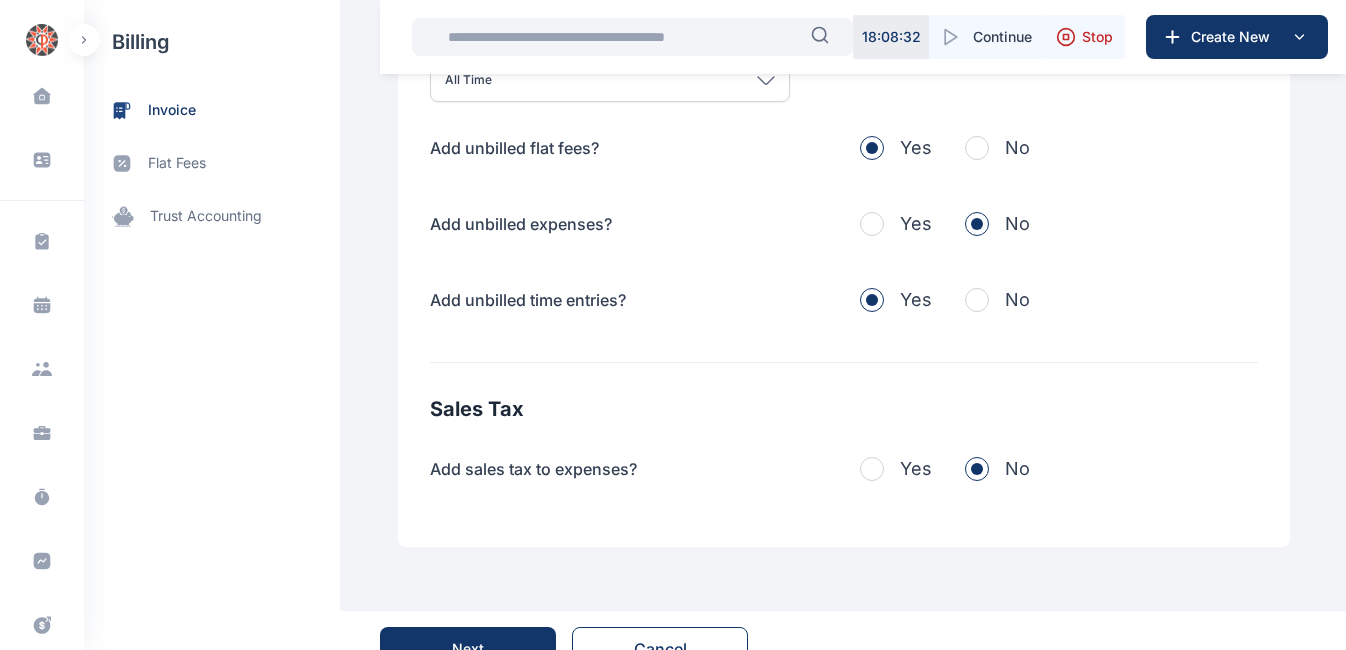 click at bounding box center (977, 300) 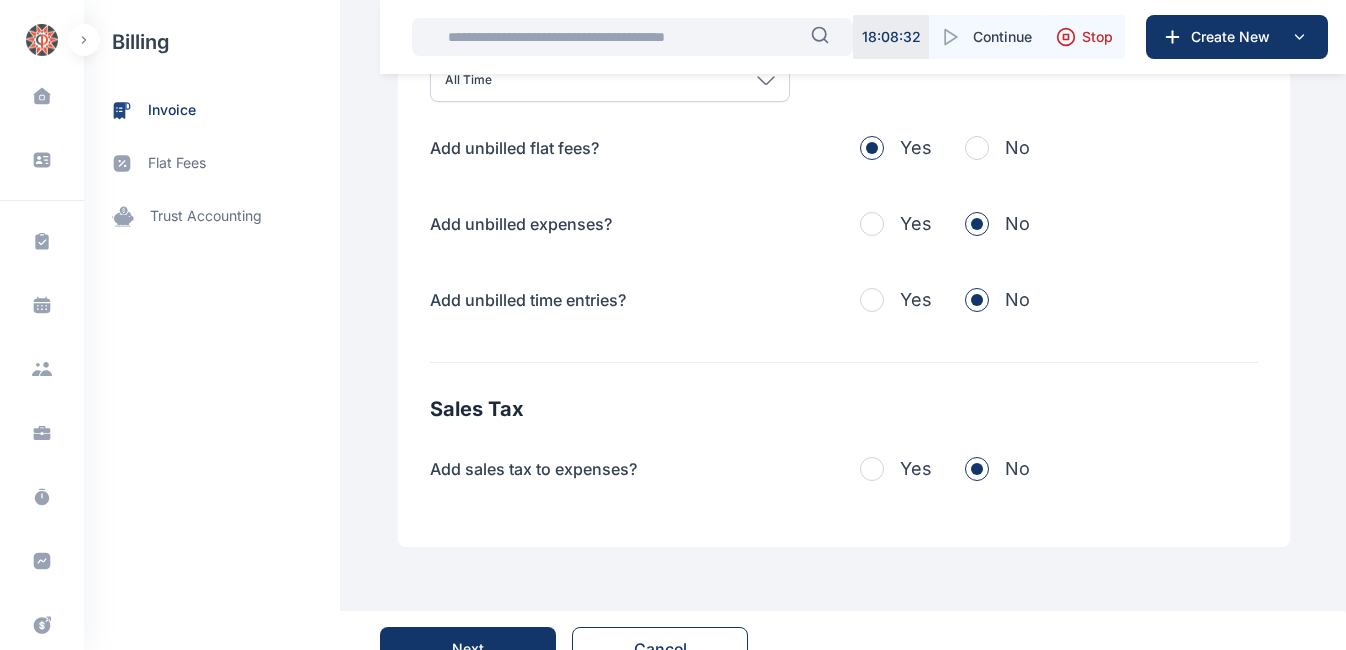 scroll, scrollTop: 781, scrollLeft: 0, axis: vertical 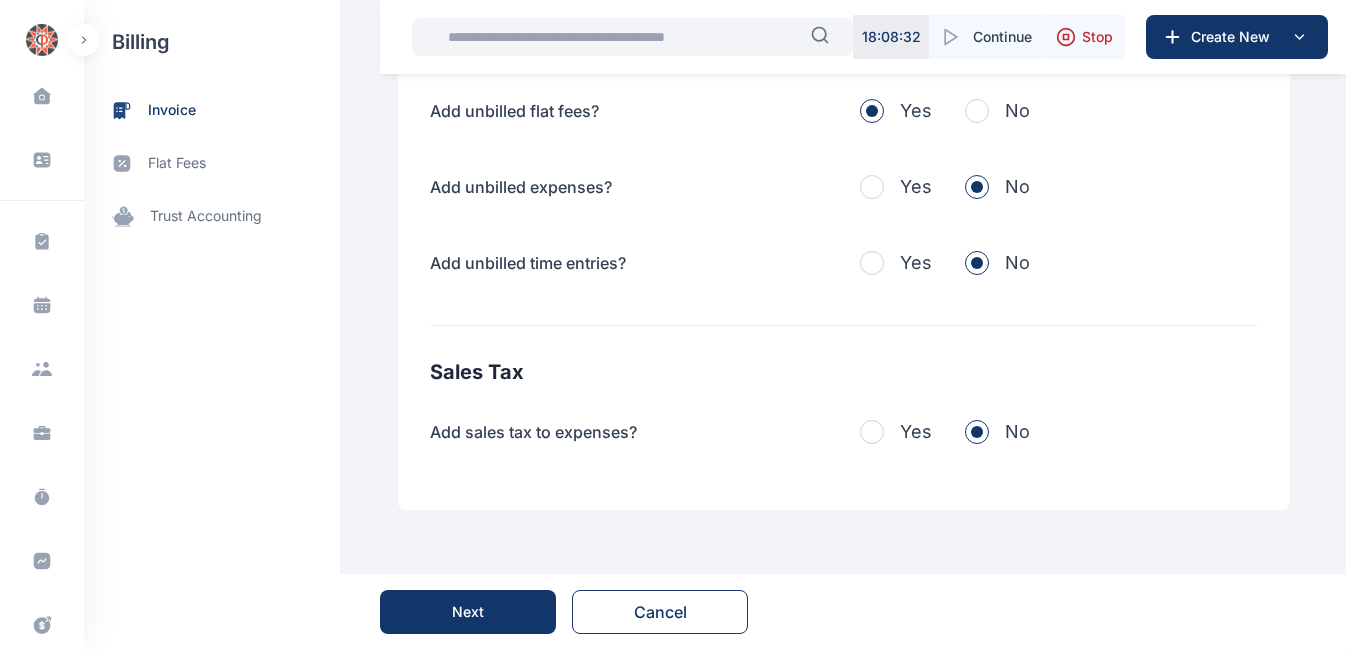 click on "Next" at bounding box center [468, 612] 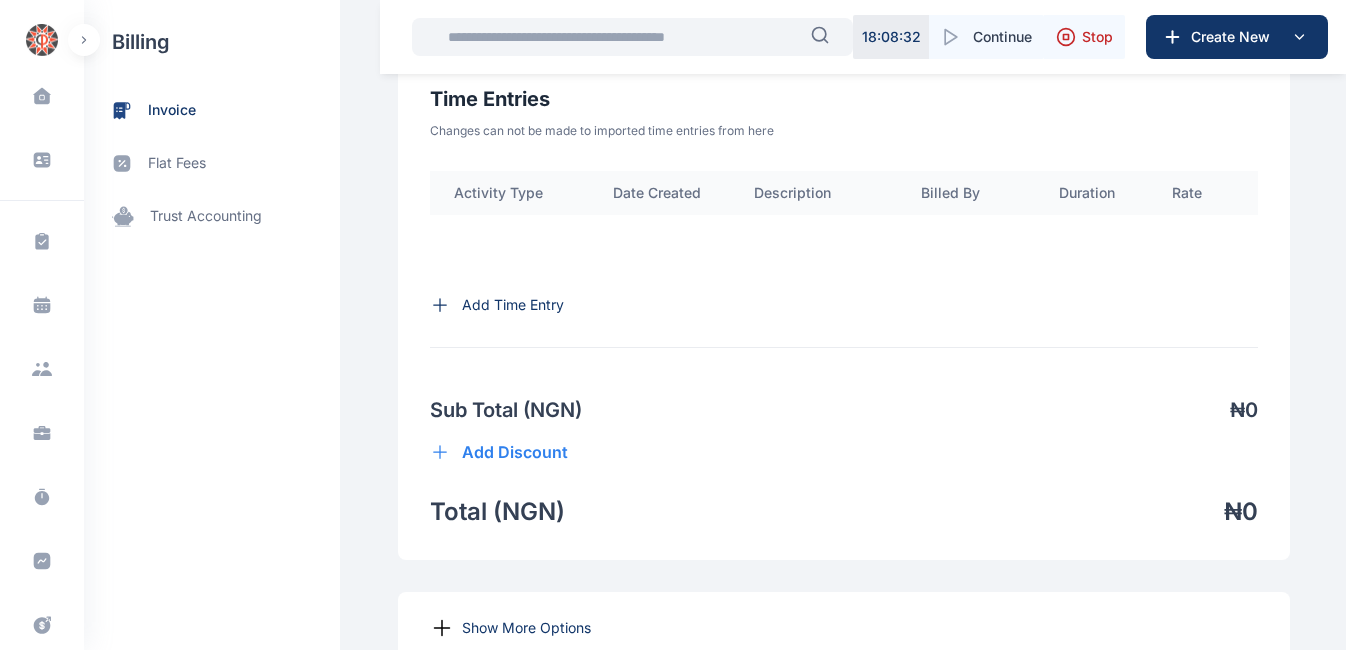 scroll, scrollTop: 1411, scrollLeft: 0, axis: vertical 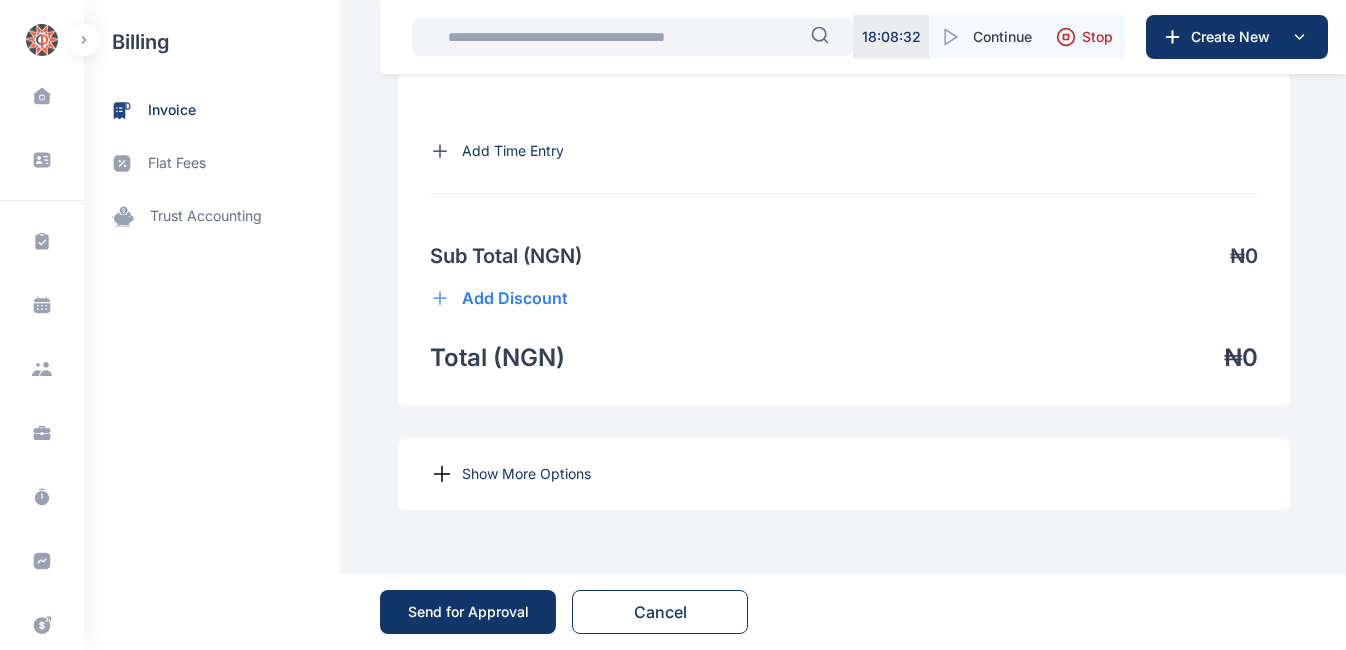 click on "Show More Options" at bounding box center [526, 474] 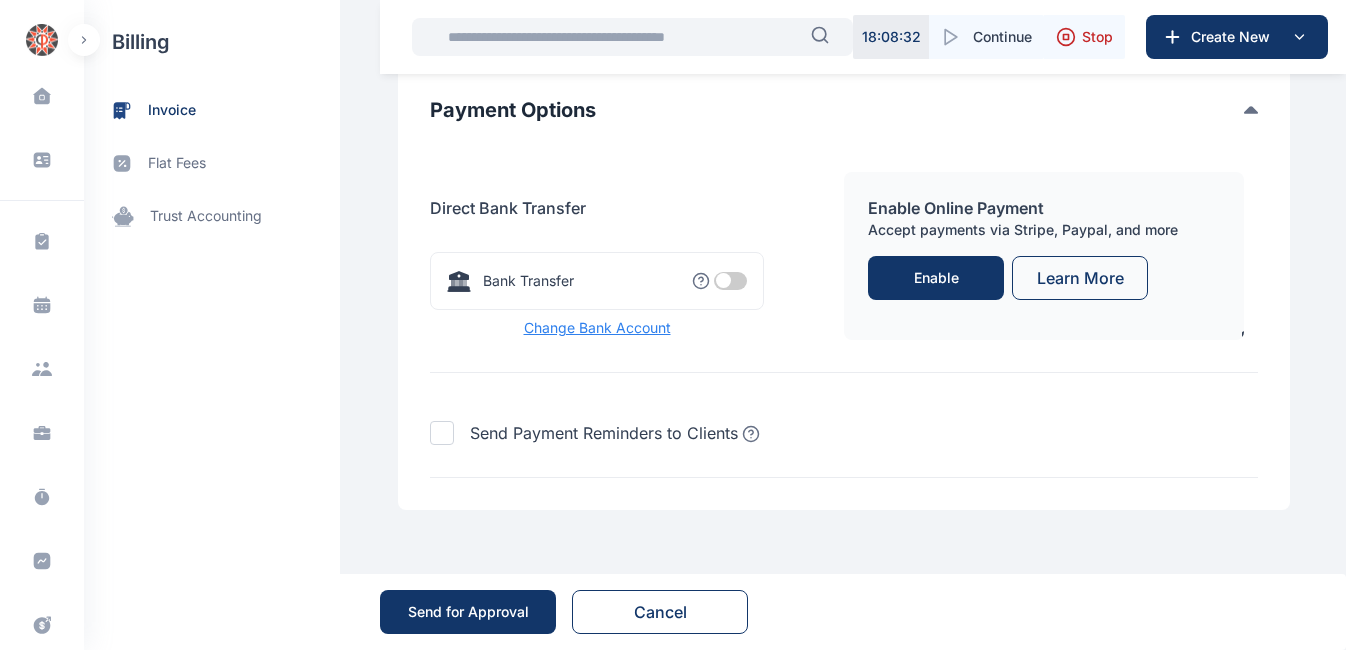 scroll, scrollTop: 2061, scrollLeft: 0, axis: vertical 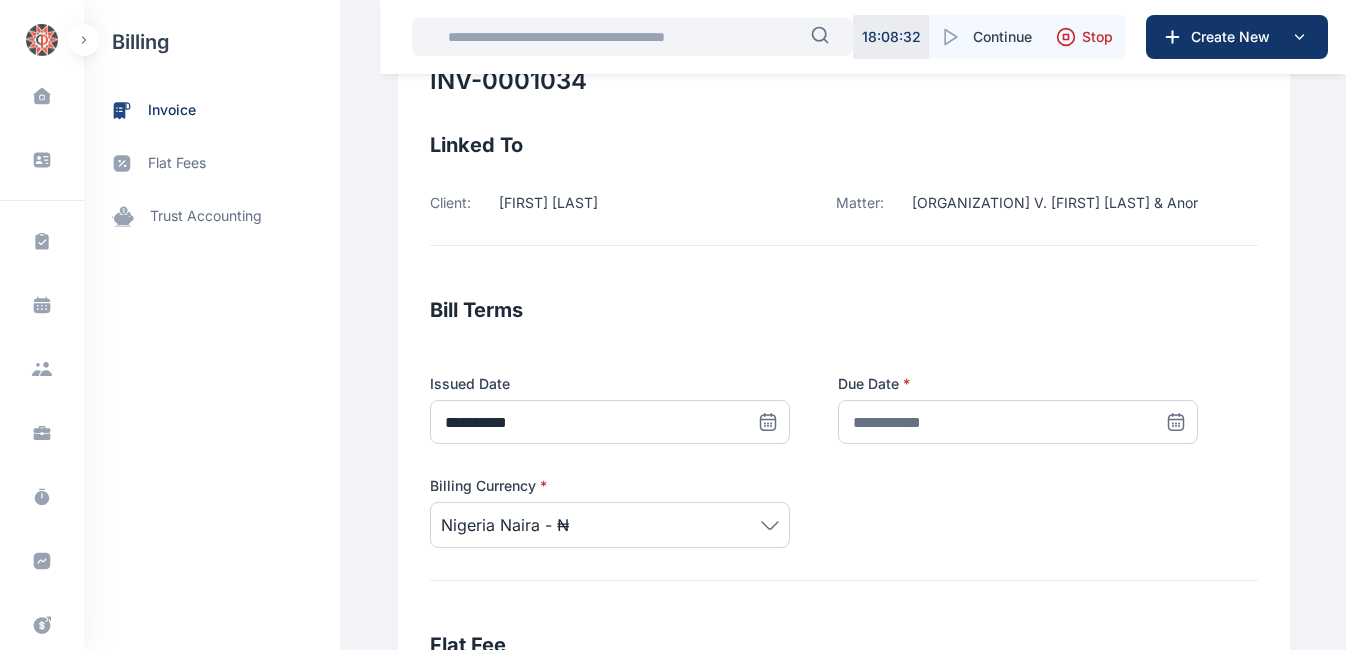 click 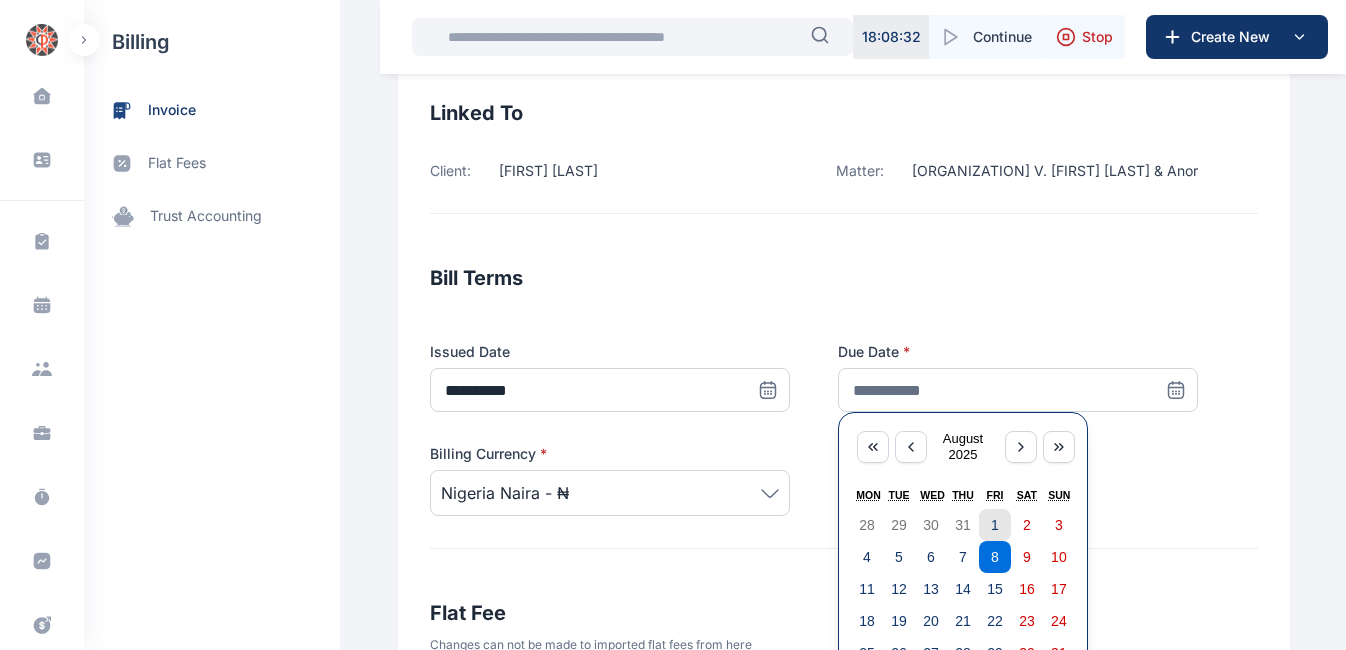 scroll, scrollTop: 187, scrollLeft: 0, axis: vertical 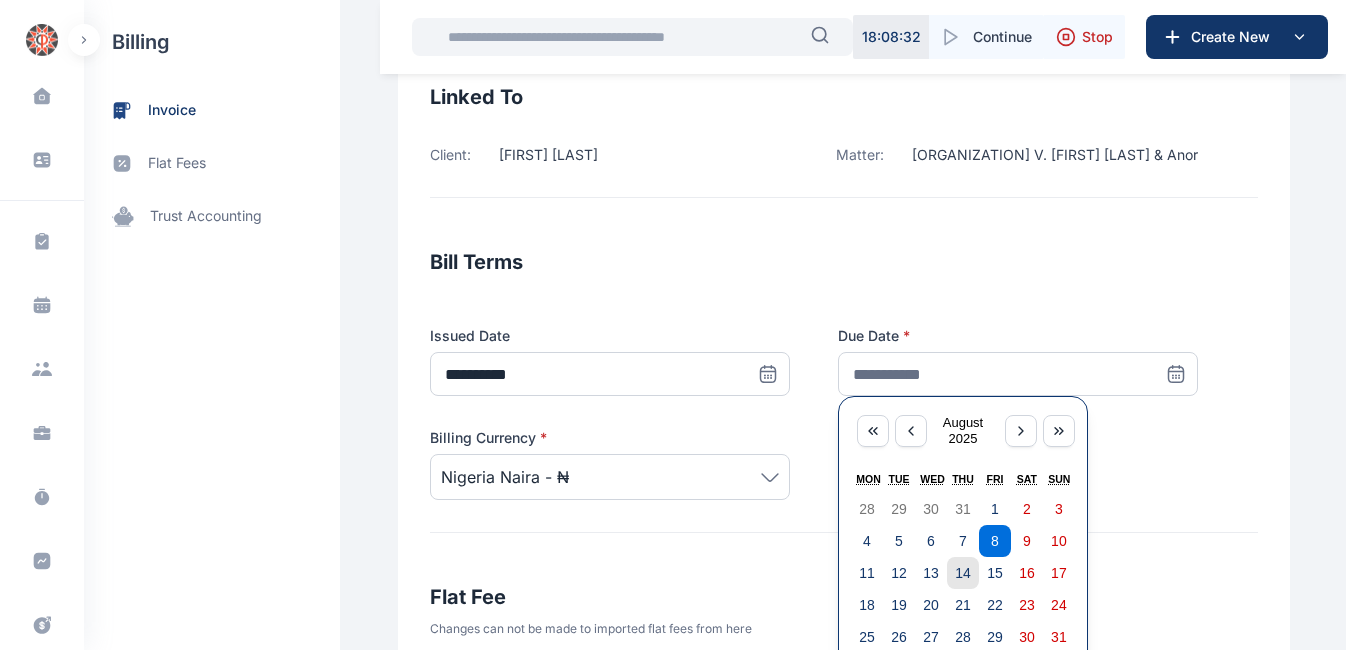click on "14" at bounding box center [963, 573] 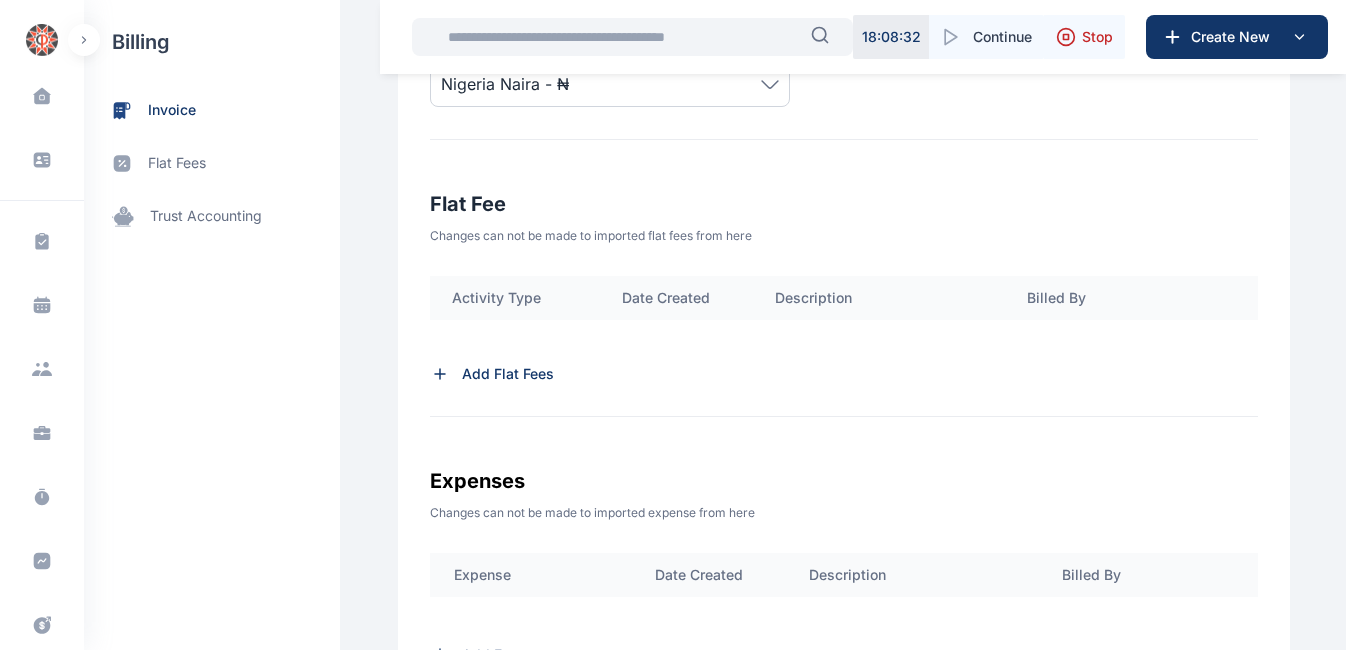 scroll, scrollTop: 598, scrollLeft: 0, axis: vertical 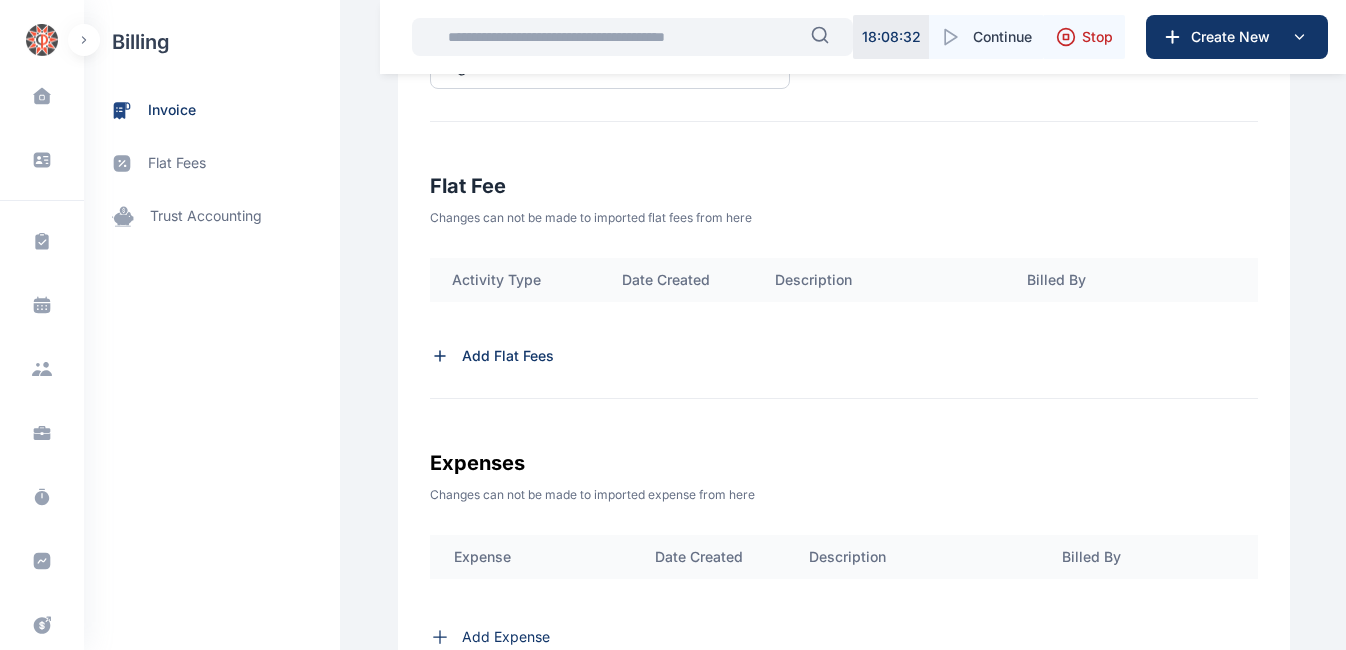 click on "Add Flat Fees" at bounding box center (508, 356) 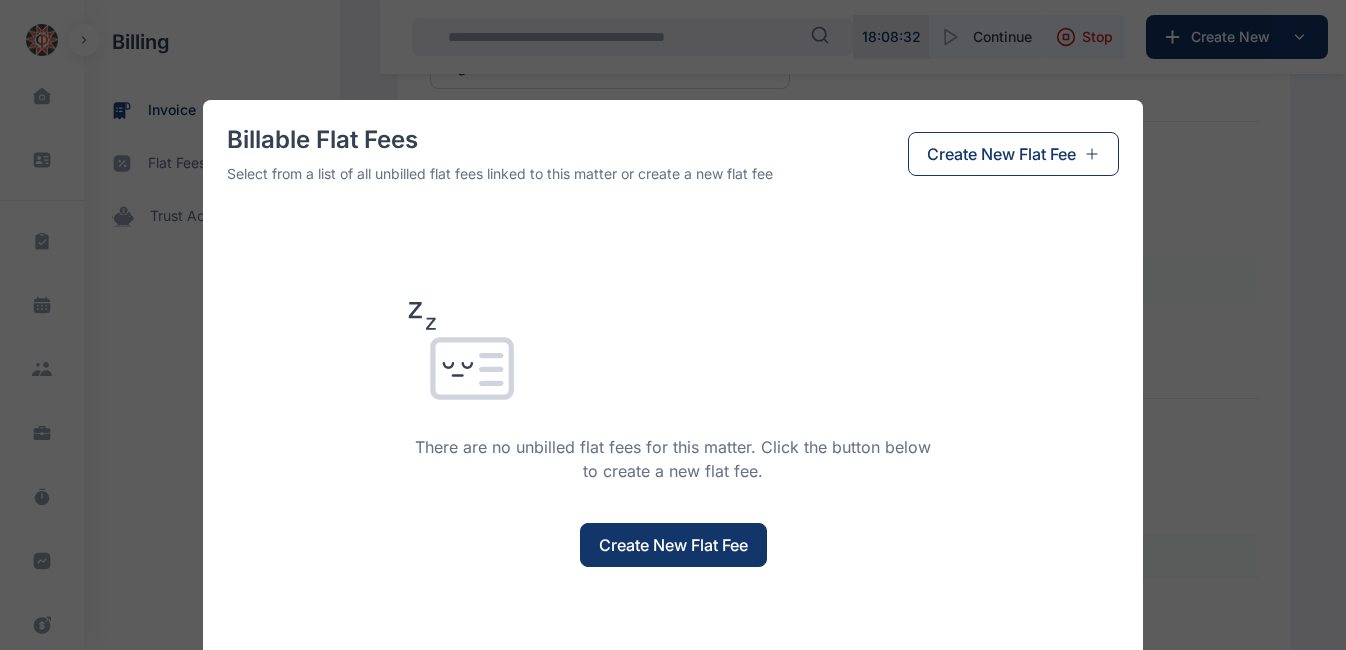 click on "Create New Flat Fee" at bounding box center [673, 545] 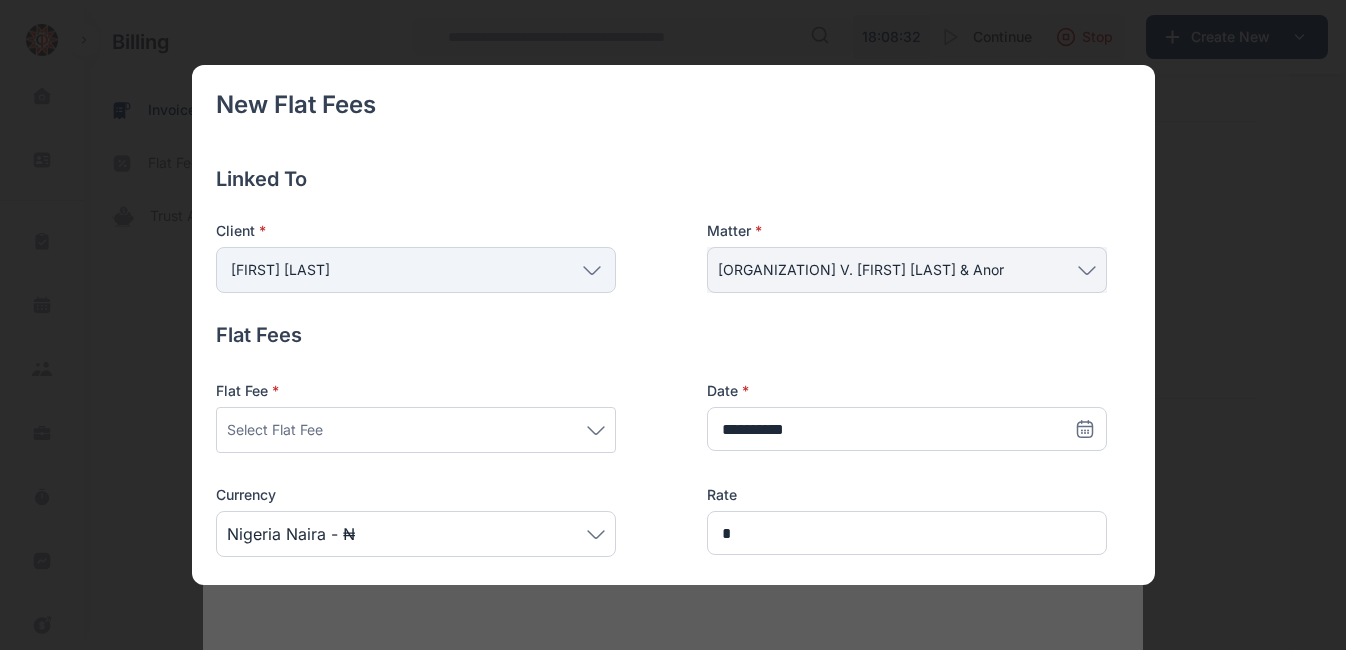 click on "Select Flat Fee" at bounding box center (416, 430) 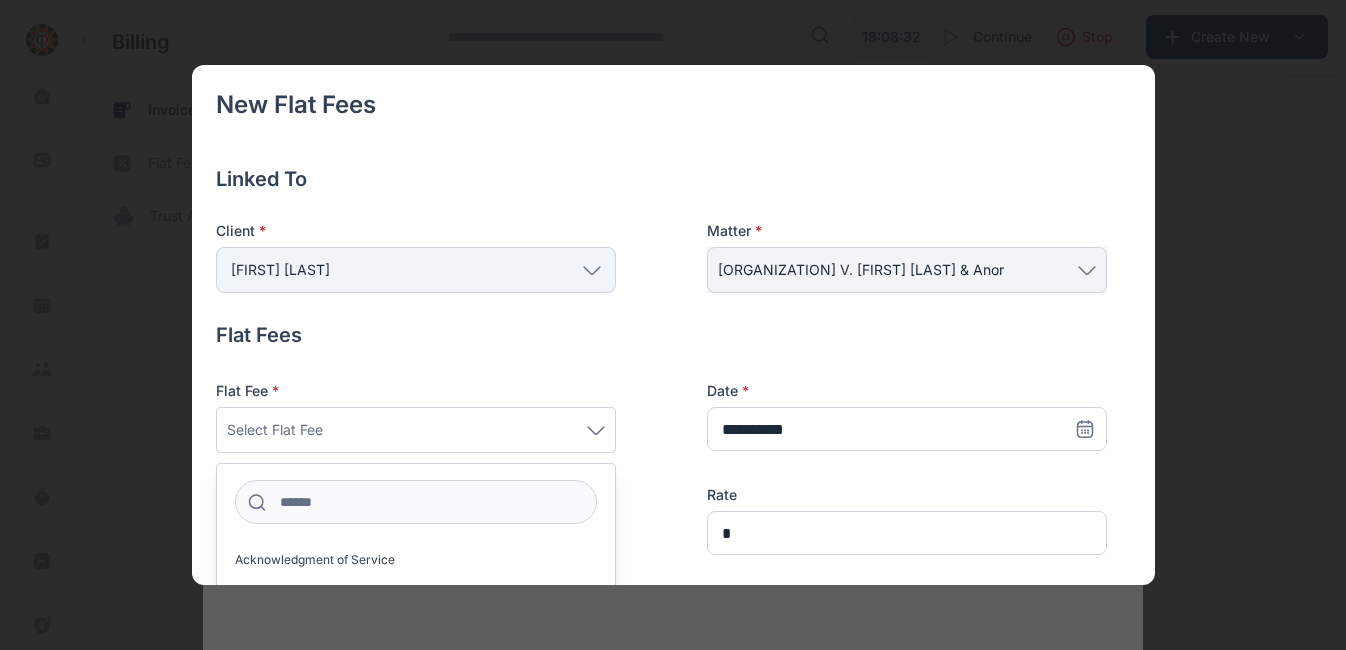 click on "Select Flat Fee" at bounding box center [416, 430] 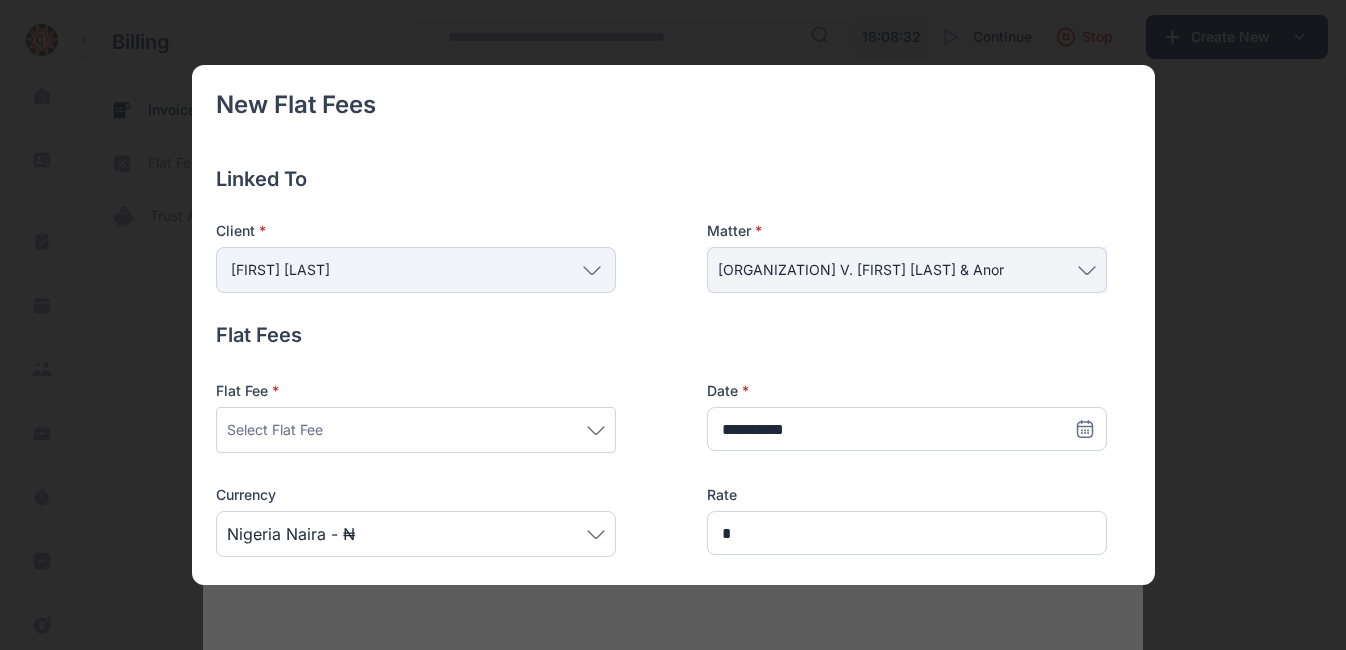 click 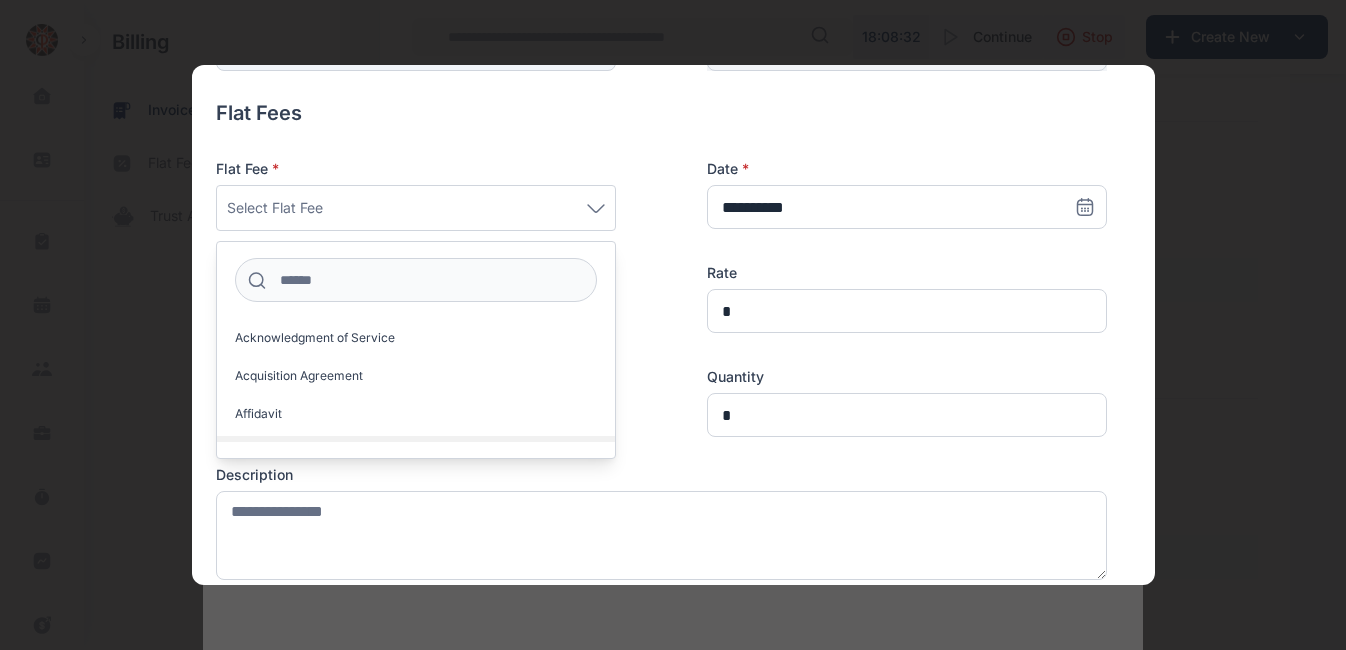 scroll, scrollTop: 249, scrollLeft: 0, axis: vertical 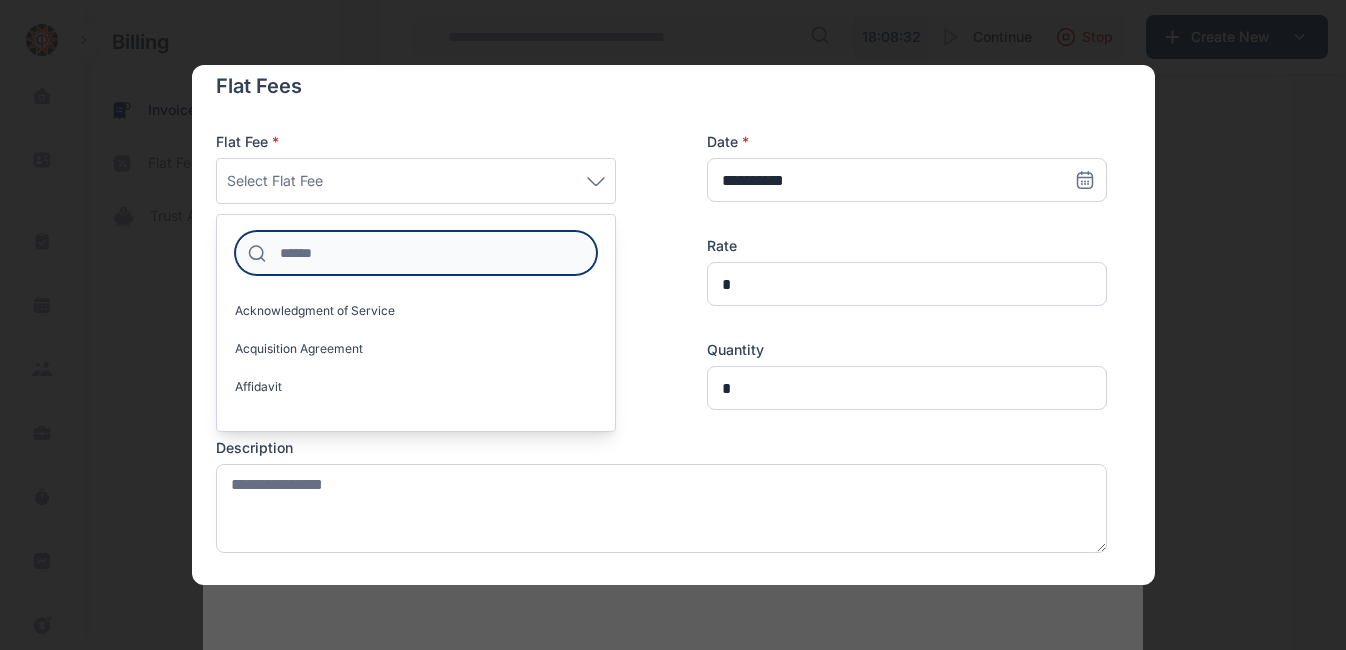 click at bounding box center (416, 253) 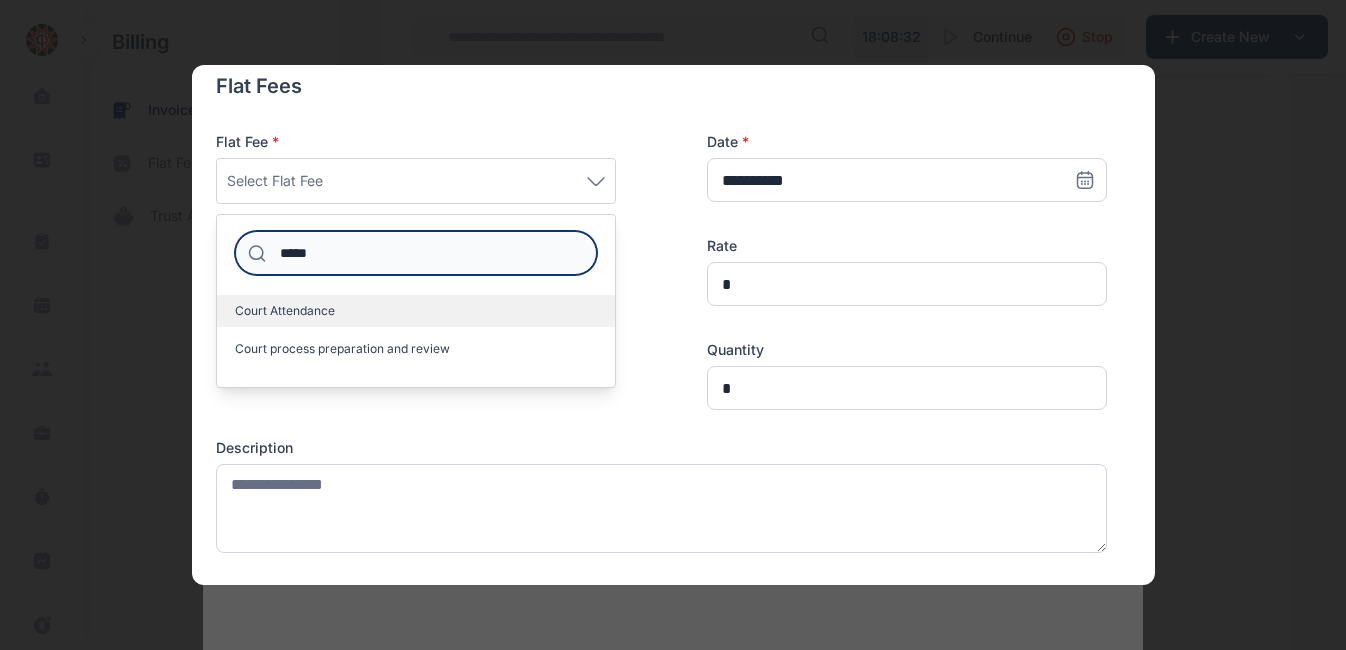 type on "*****" 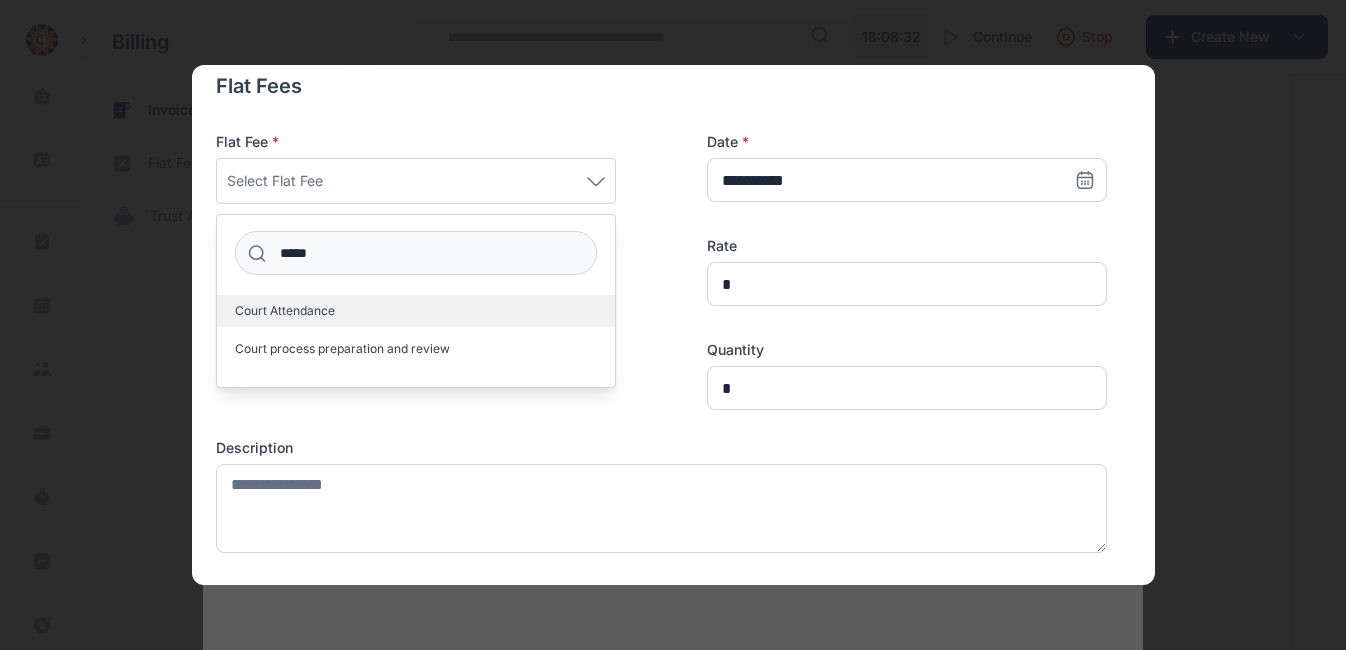 click on "Court Attendance" at bounding box center [416, 311] 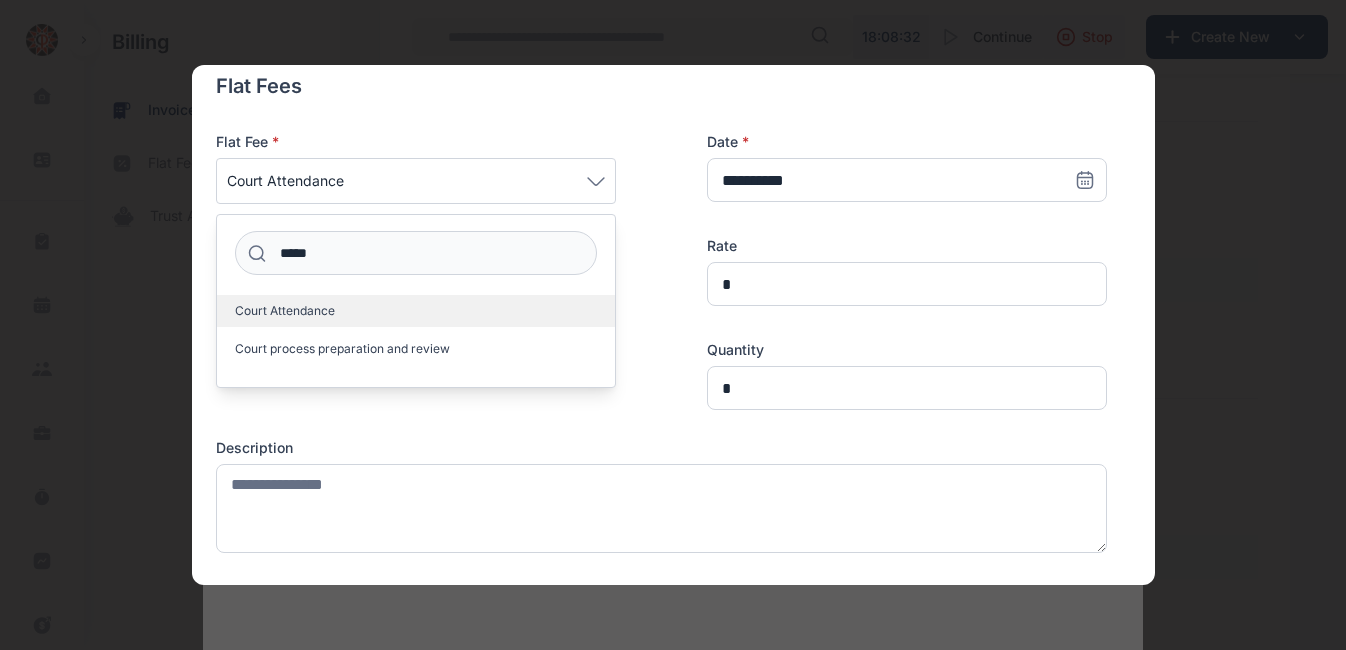 click on "Court Attendance" at bounding box center [416, 311] 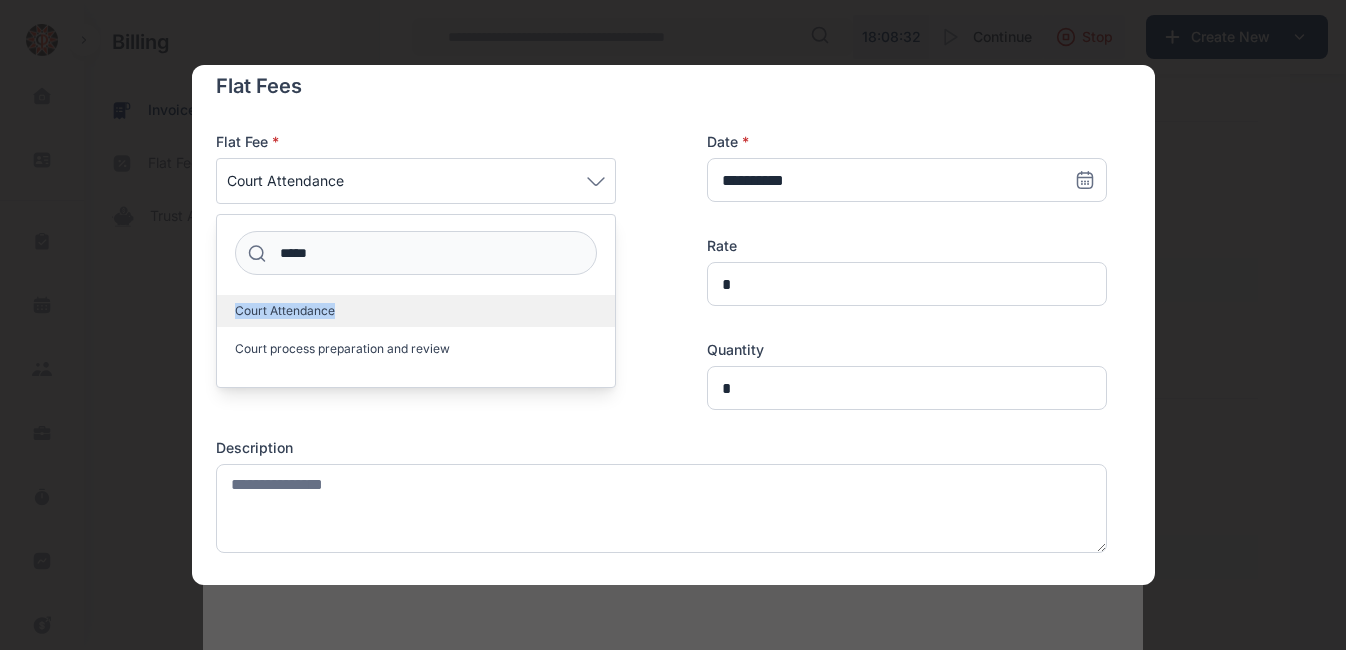 click on "Court Attendance" at bounding box center (285, 311) 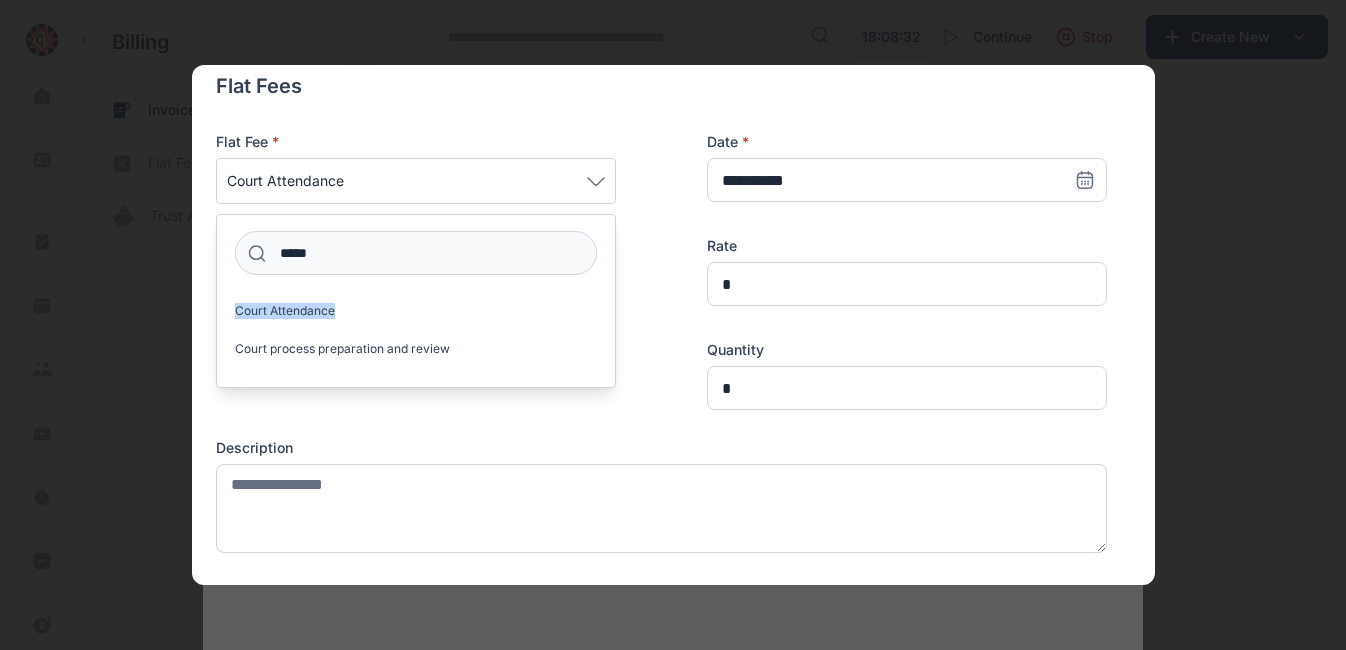 click on "Description" at bounding box center (661, 448) 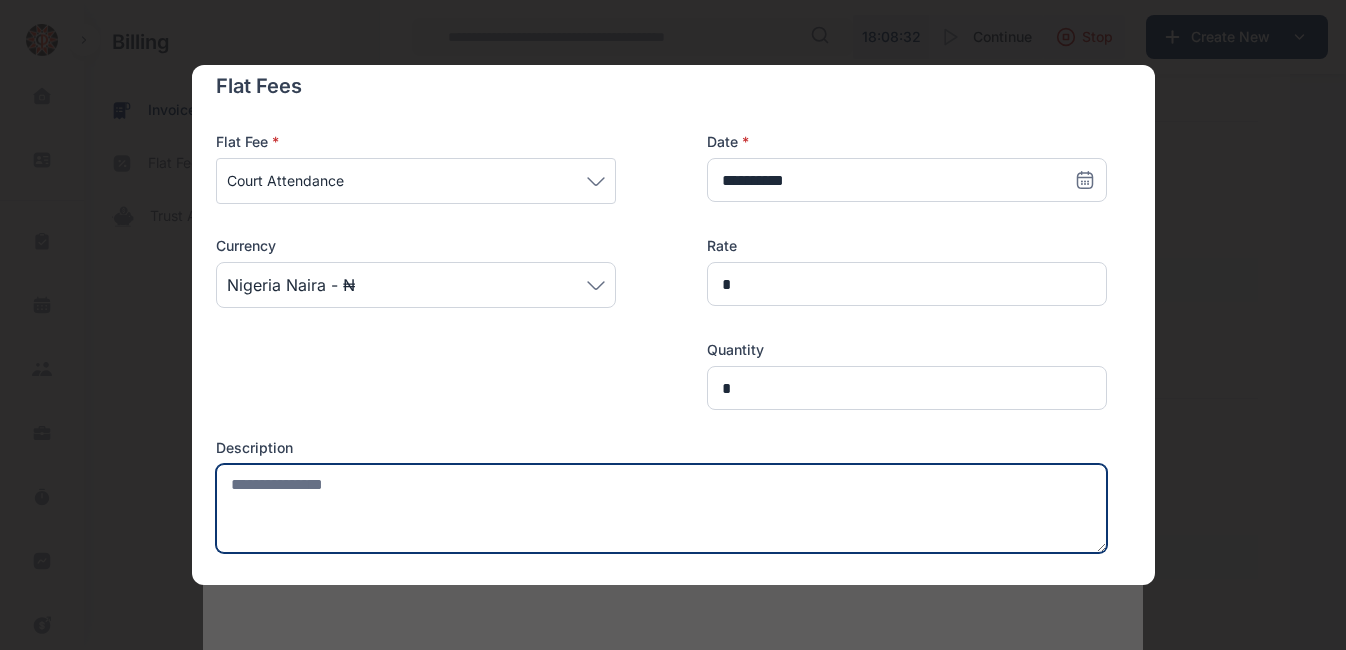 click at bounding box center (661, 508) 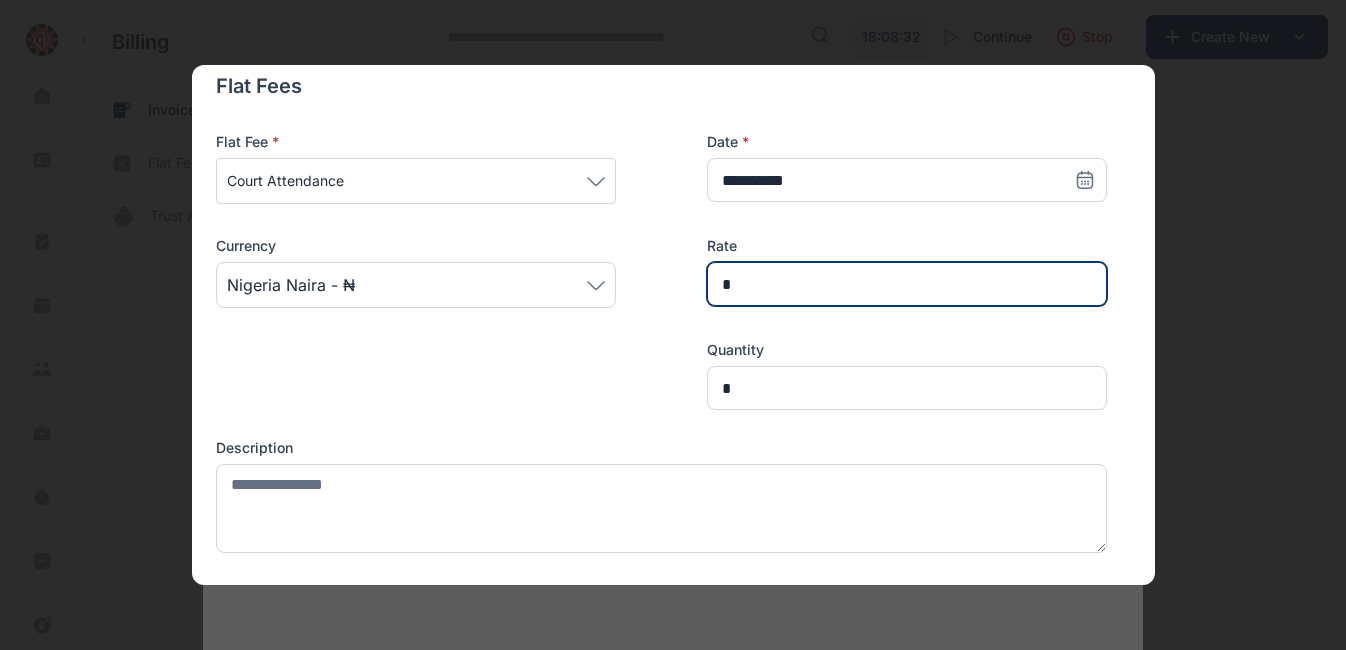 click on "*" at bounding box center (907, 284) 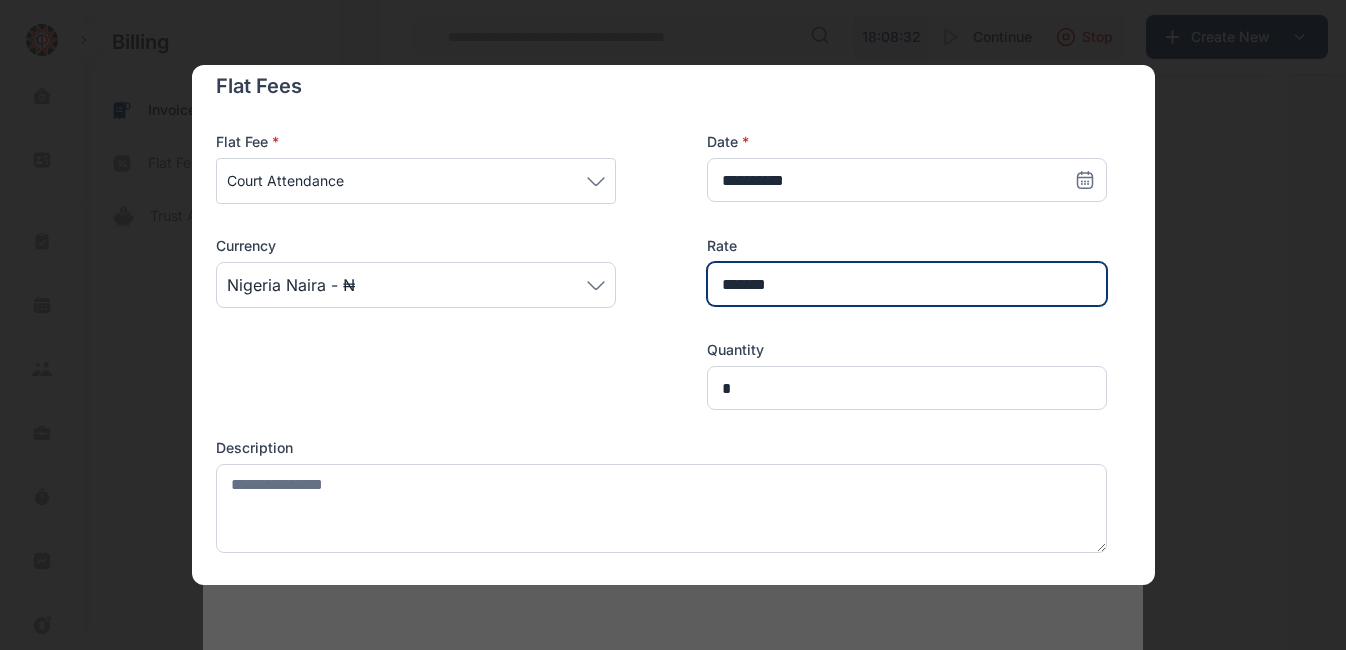 type on "*******" 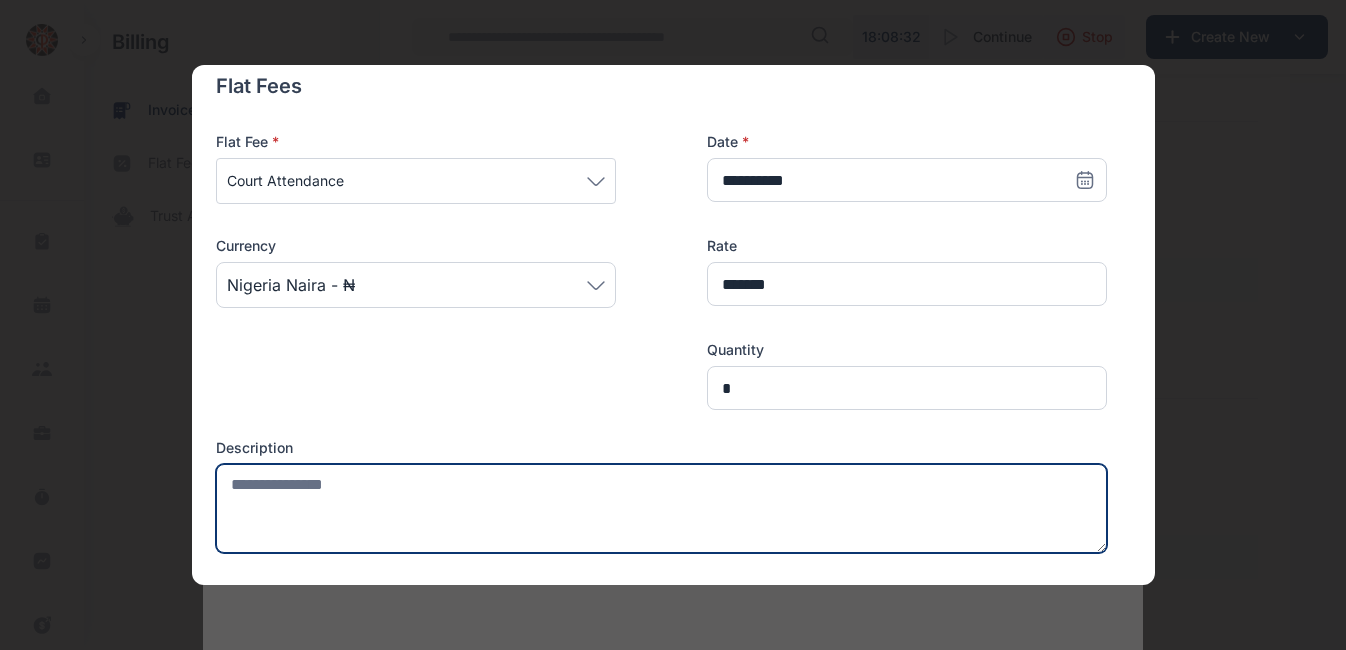 click at bounding box center [661, 508] 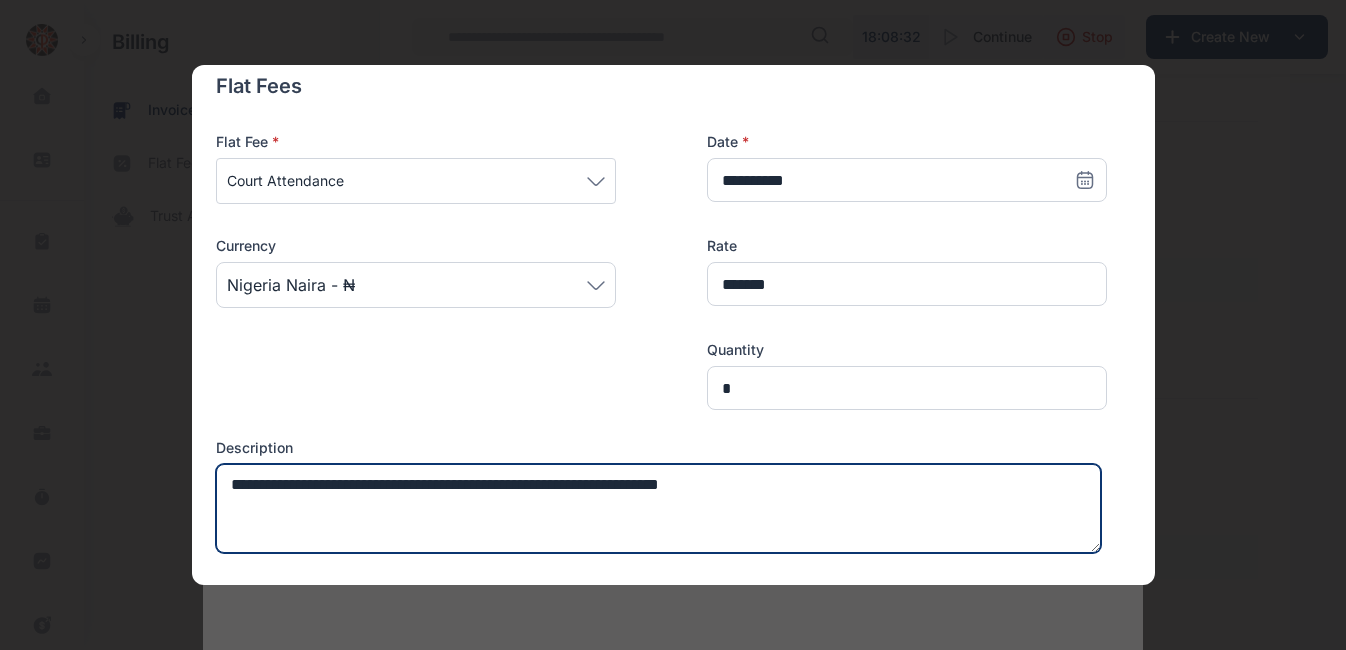 type on "**********" 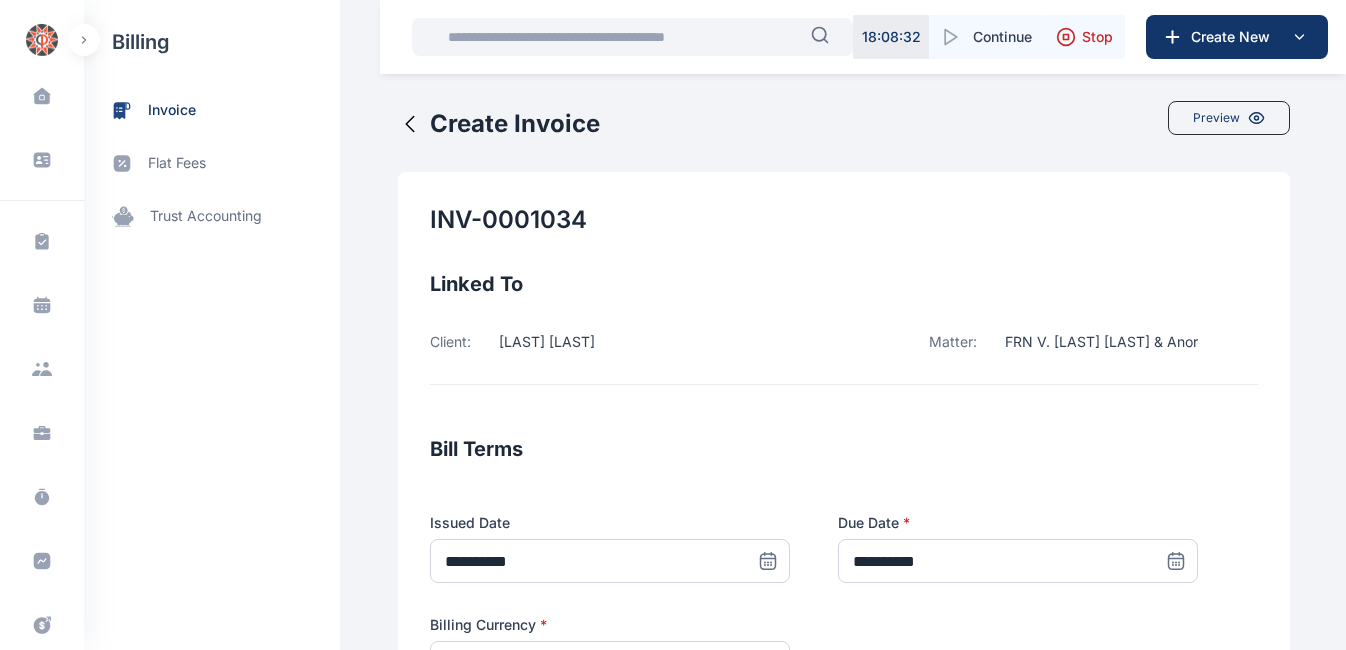 scroll, scrollTop: 1414, scrollLeft: 0, axis: vertical 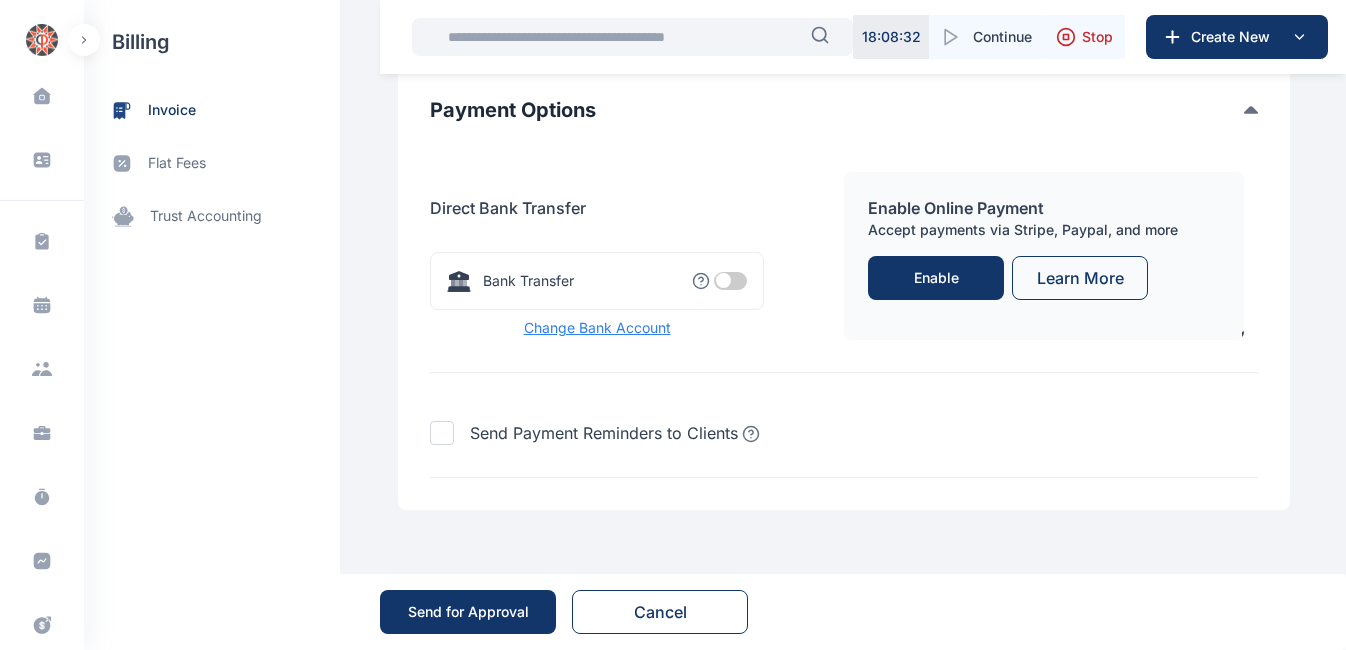 click at bounding box center (730, 281) 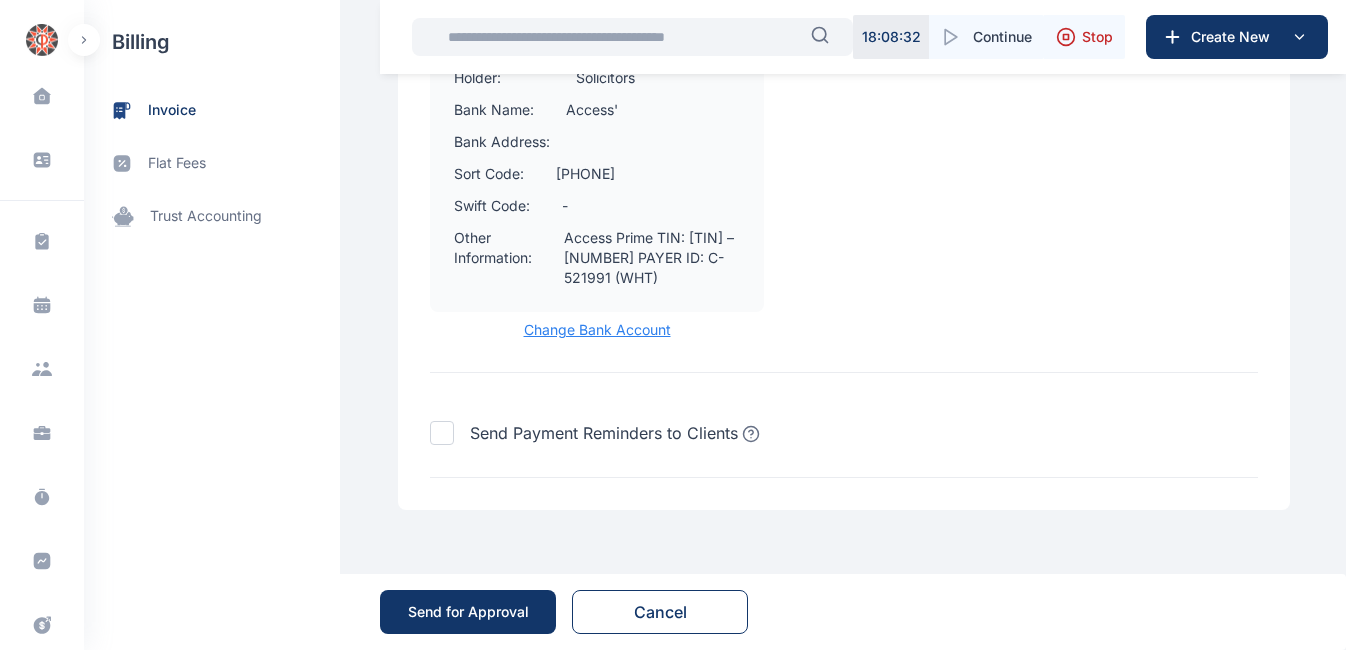 scroll, scrollTop: 2557, scrollLeft: 0, axis: vertical 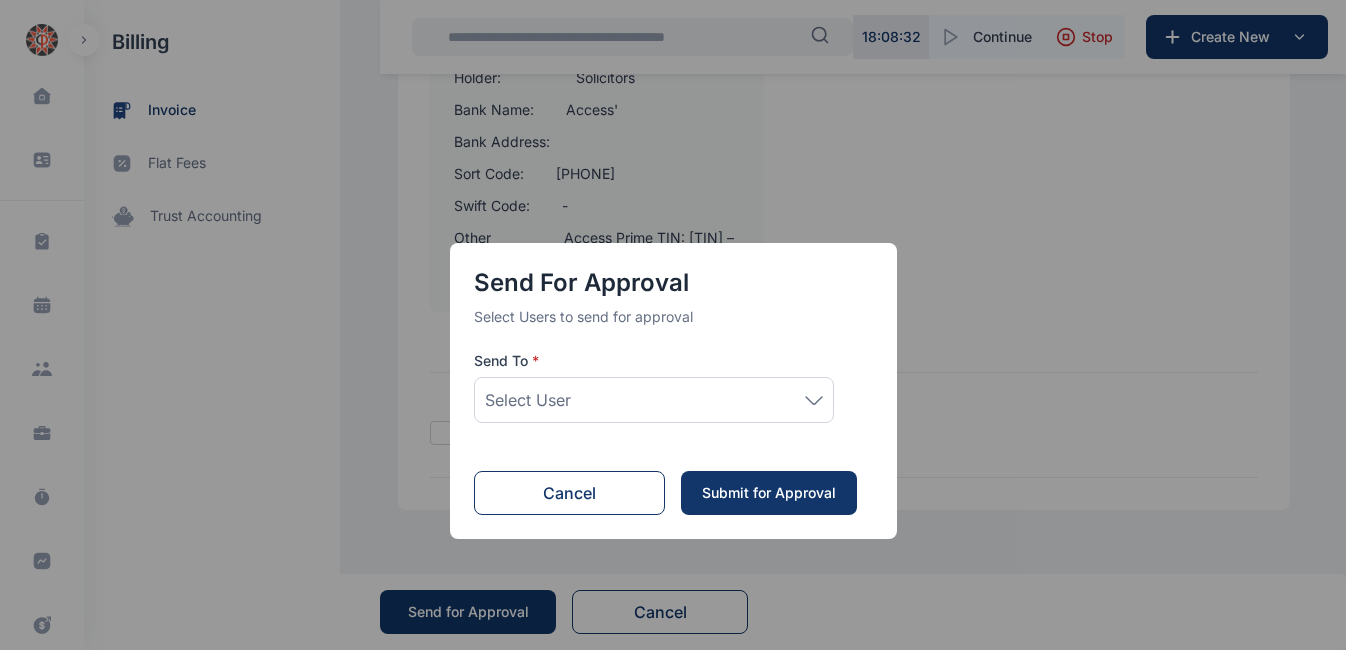 click on "Select User" at bounding box center (654, 400) 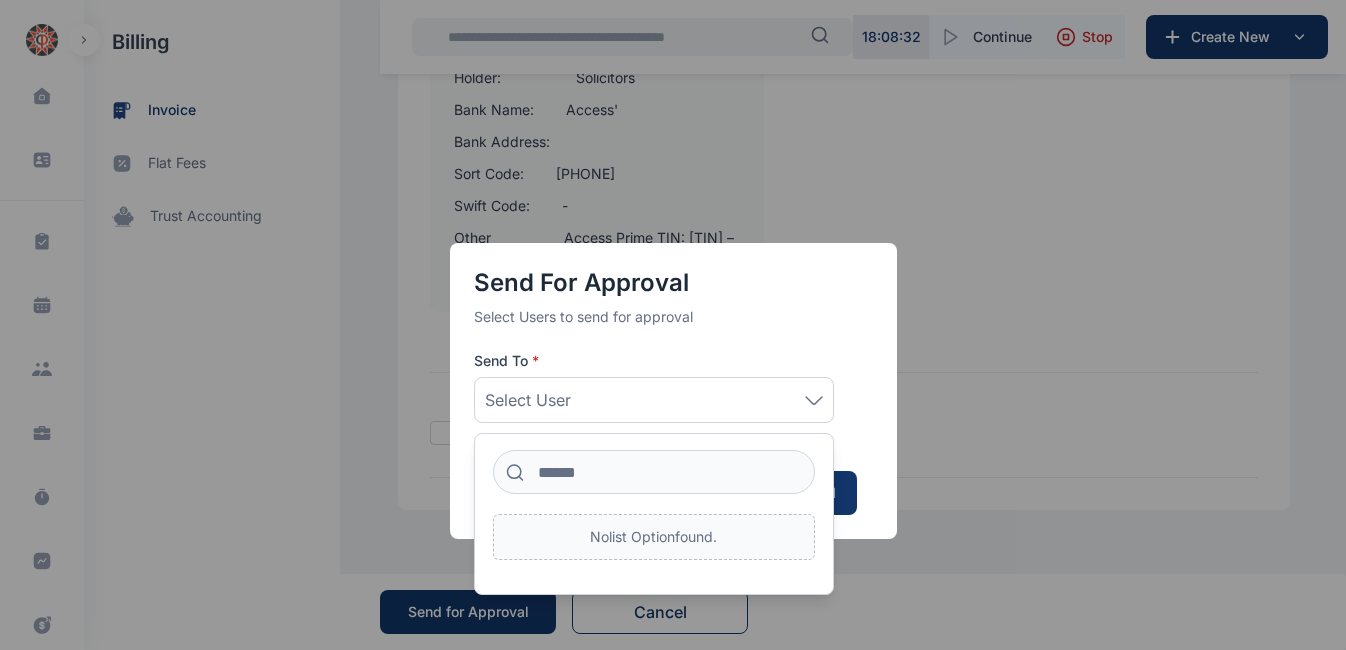 click on "Select User" at bounding box center (654, 400) 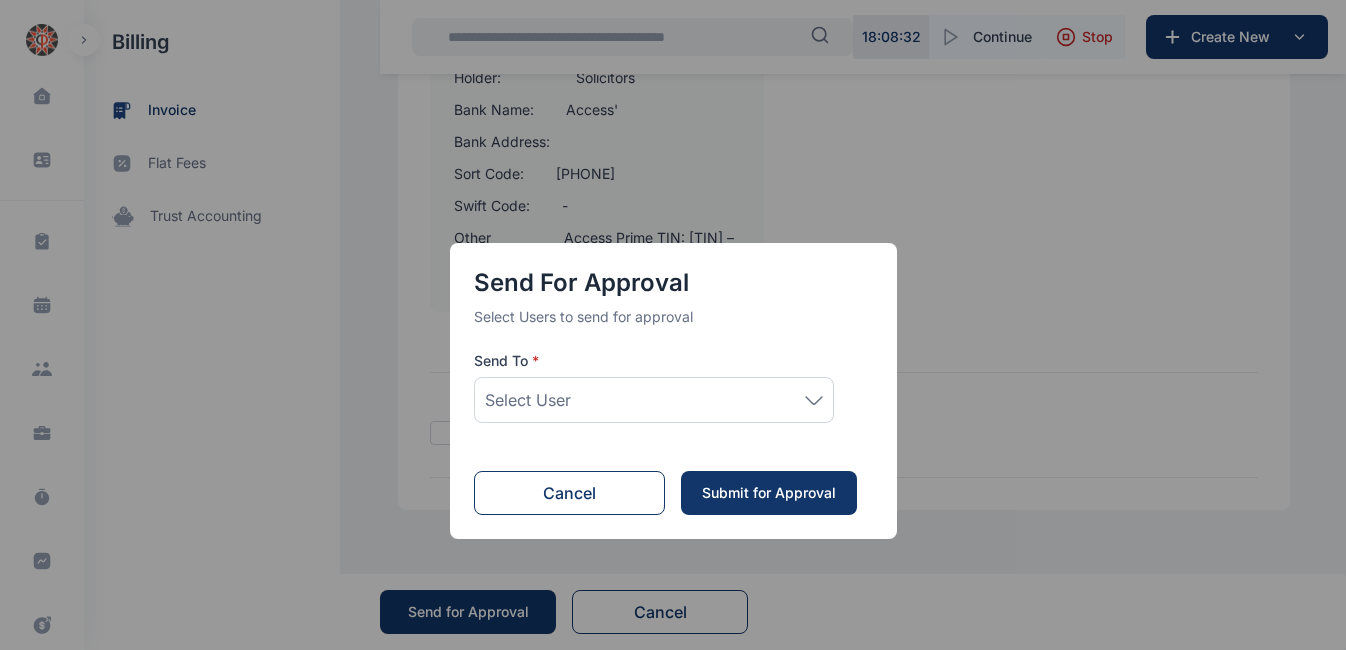 click on "Select User" at bounding box center (654, 400) 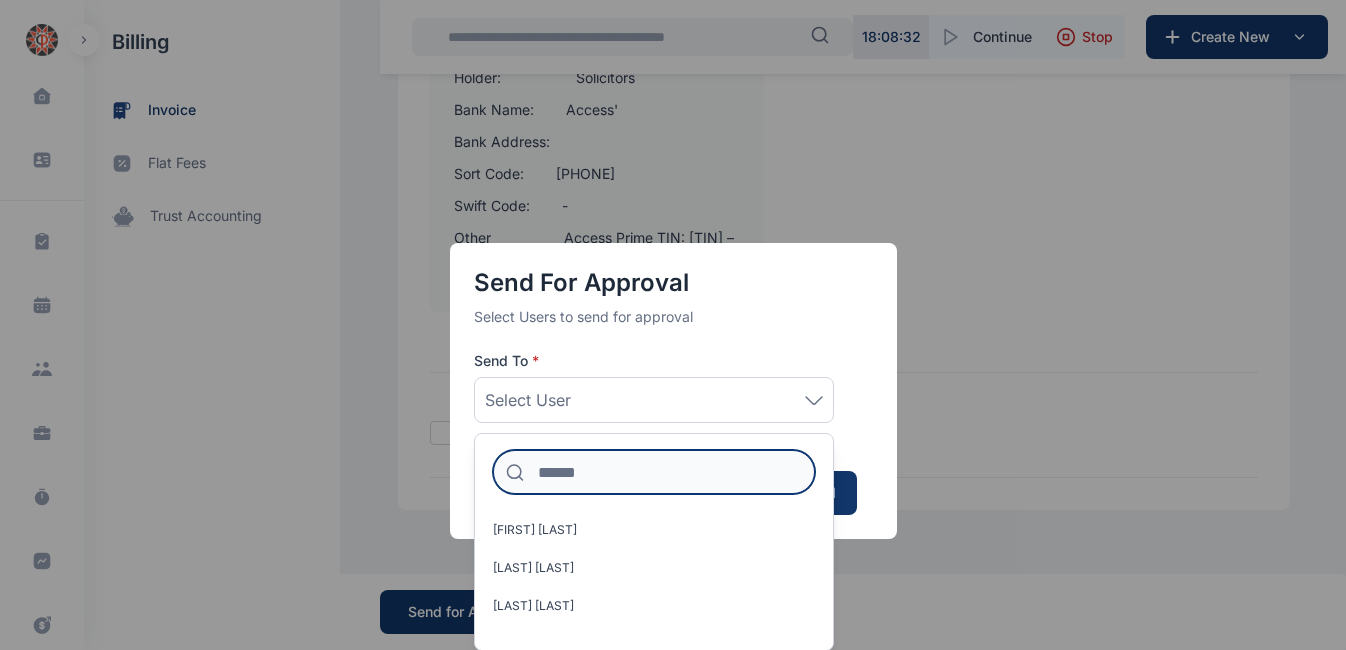 click at bounding box center (654, 472) 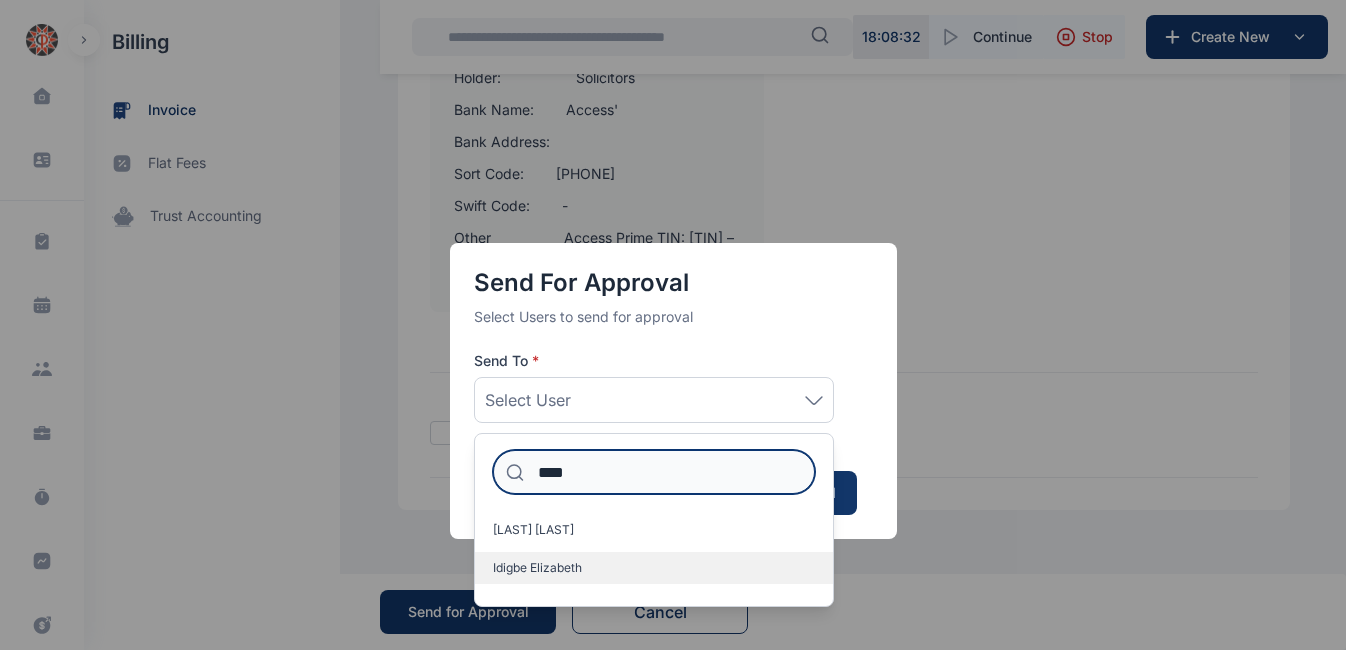 type on "****" 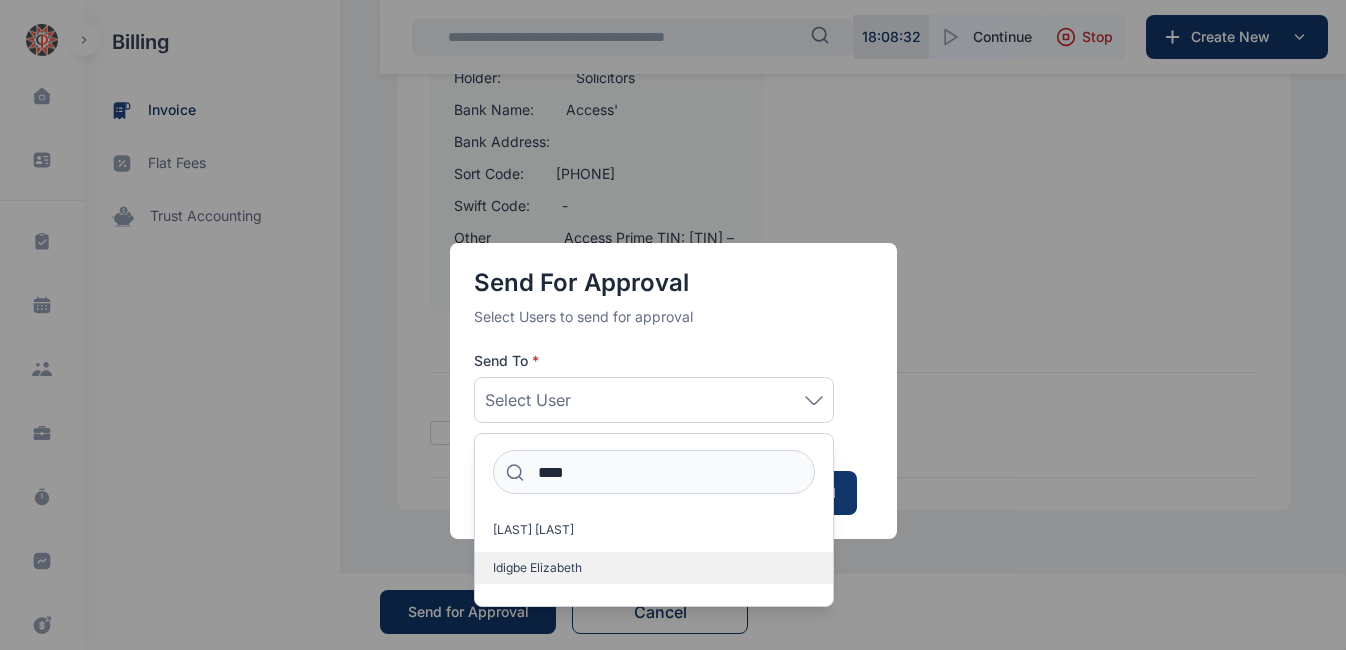 click on "Idigbe Elizabeth" at bounding box center (537, 568) 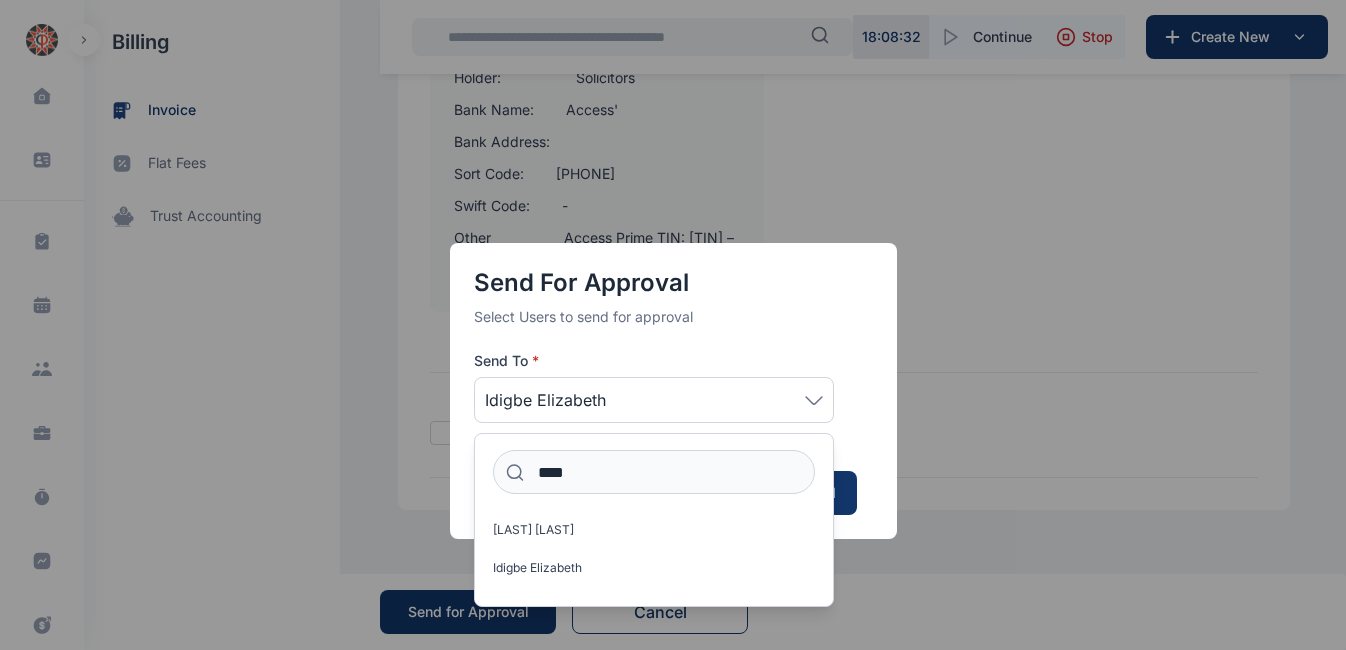 click on "Send for Approval Select Users to send for approval Send To   * [LAST] [LAST] [LAST] [LAST] [LAST] [LAST] [LAST] Cancel Submit for Approval" at bounding box center [673, 325] 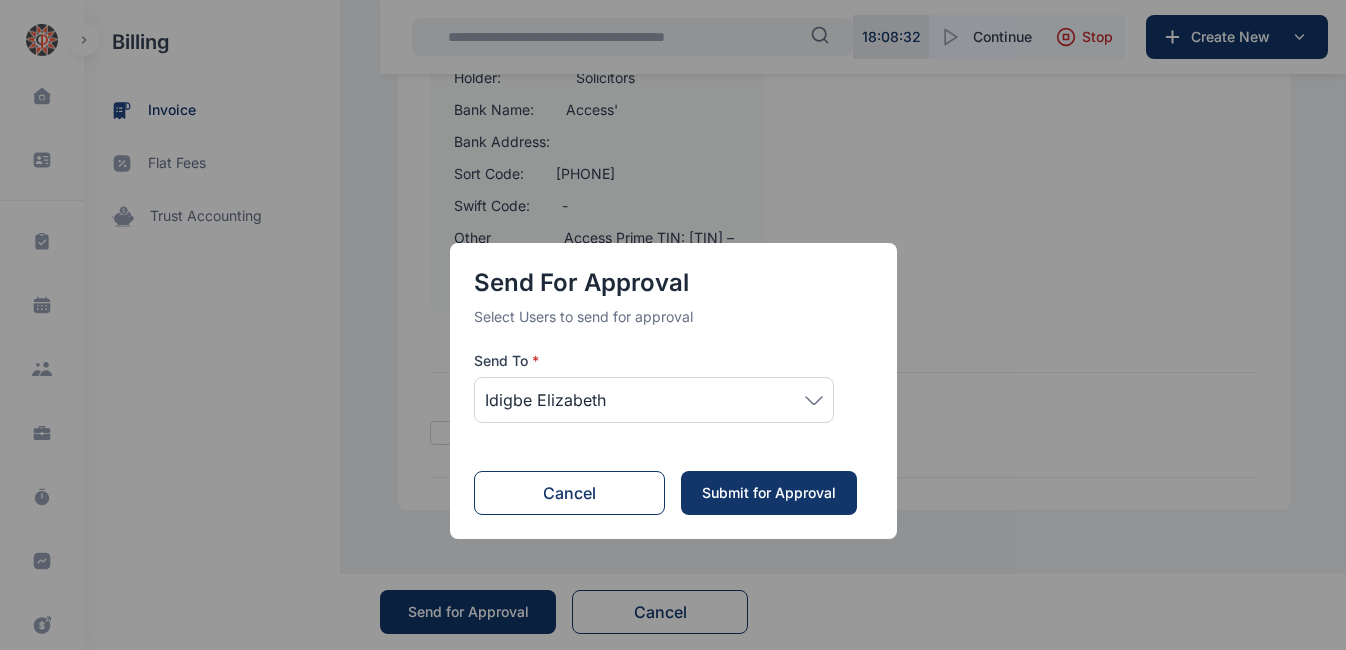 click on "Submit for Approval" at bounding box center [769, 493] 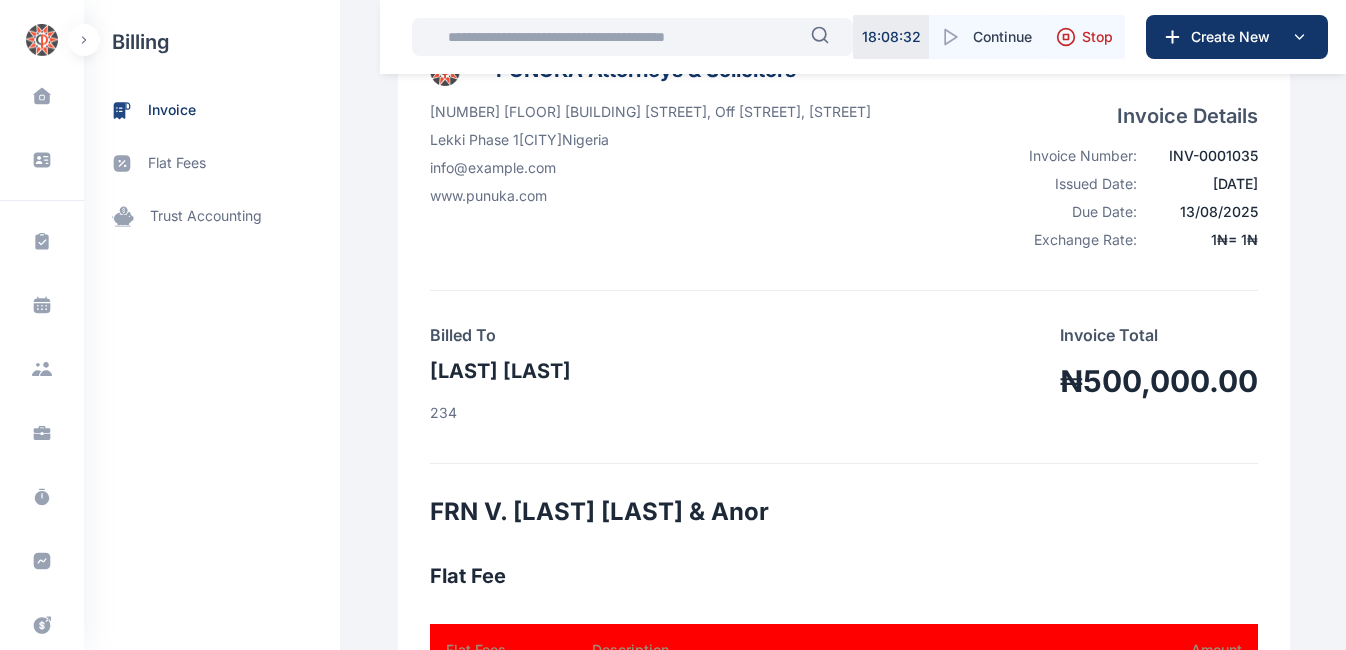 scroll, scrollTop: 295, scrollLeft: 0, axis: vertical 